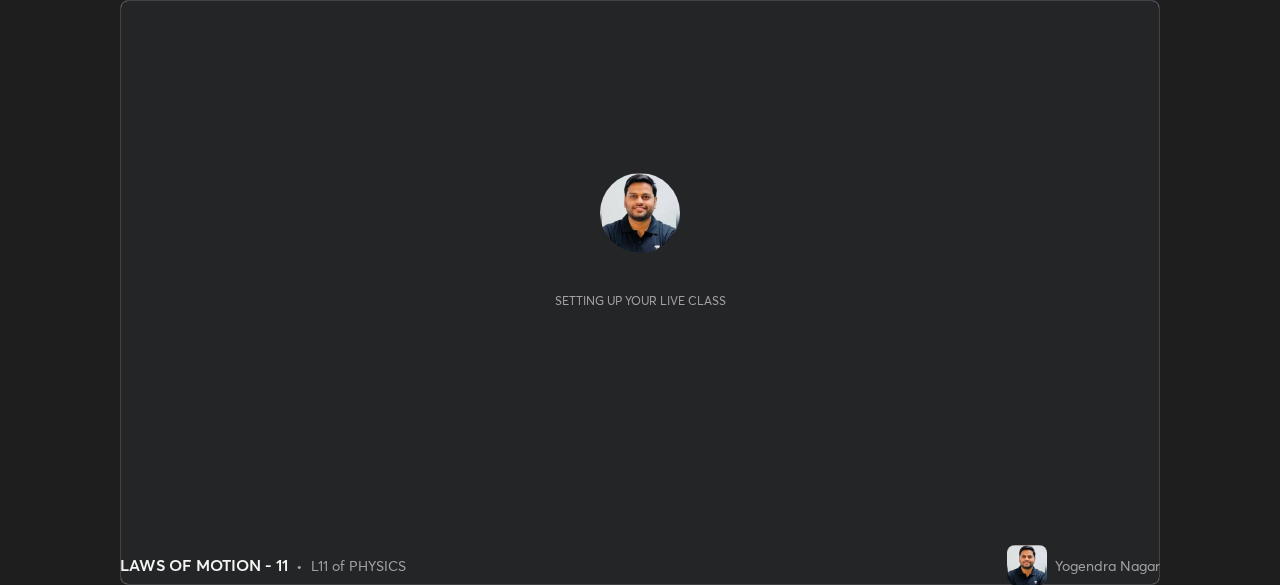 scroll, scrollTop: 0, scrollLeft: 0, axis: both 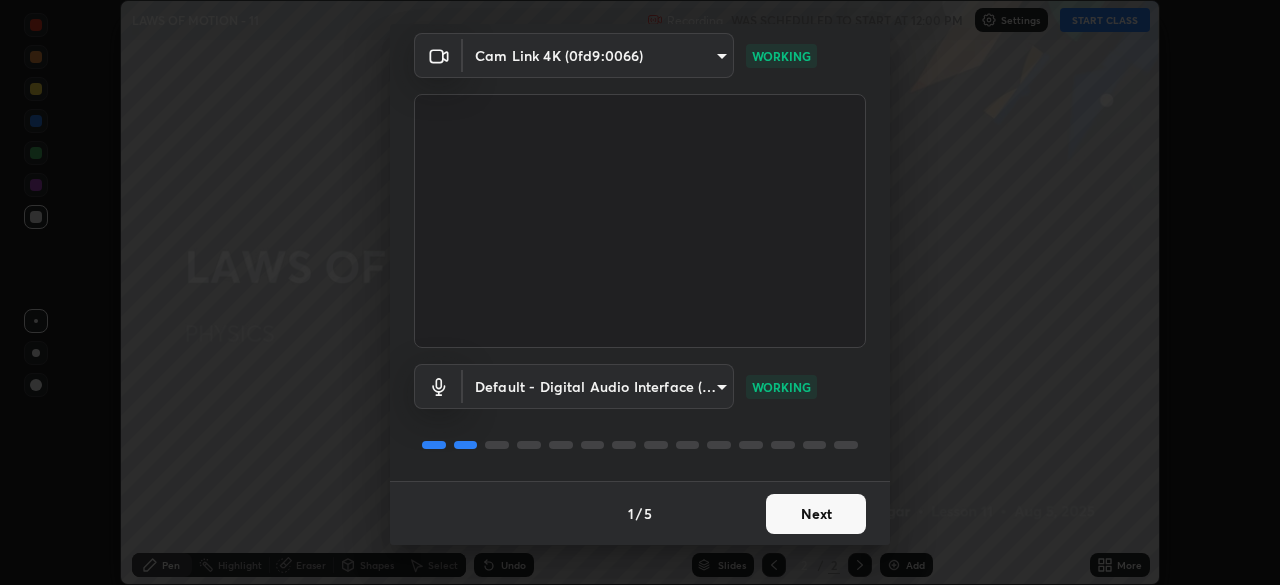 click on "Next" at bounding box center (816, 514) 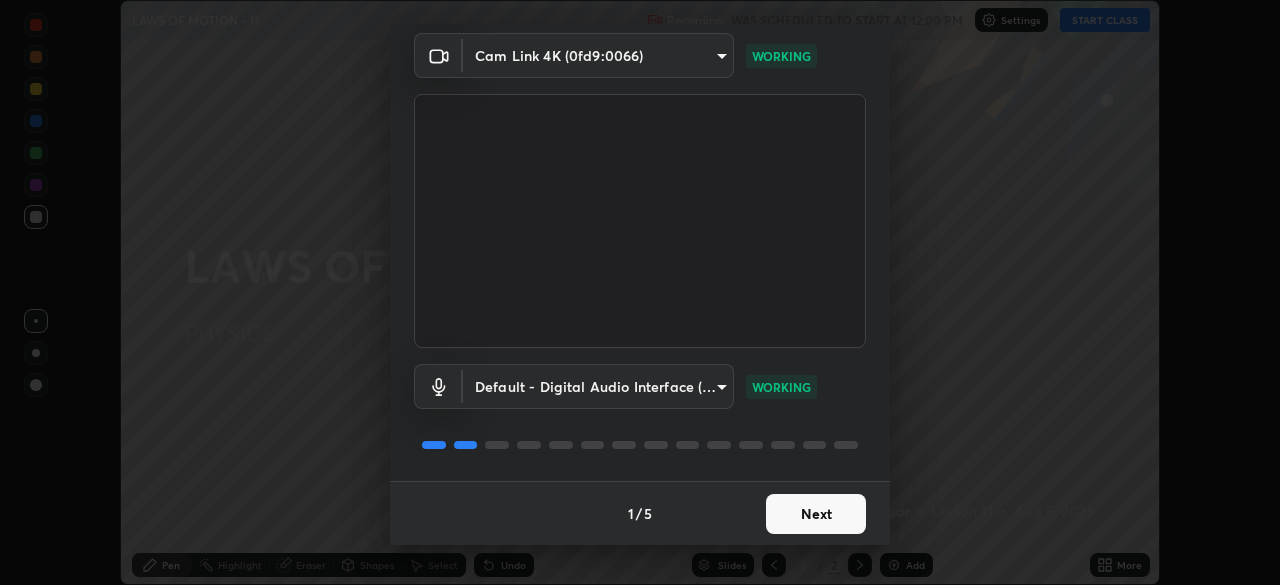 scroll, scrollTop: 0, scrollLeft: 0, axis: both 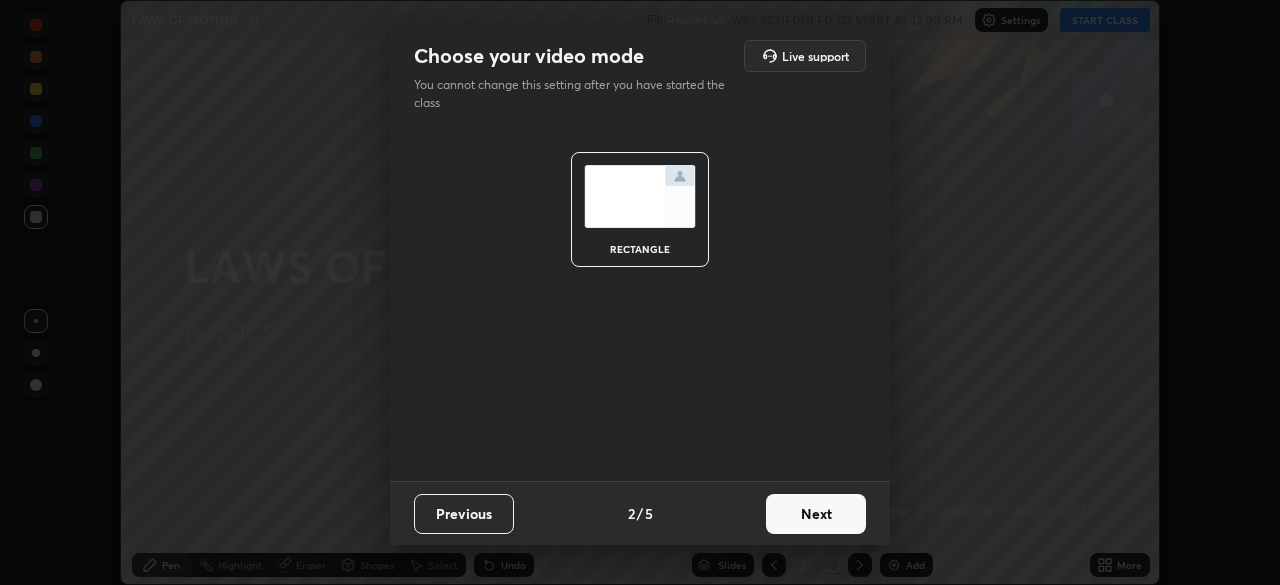 click on "Next" at bounding box center [816, 514] 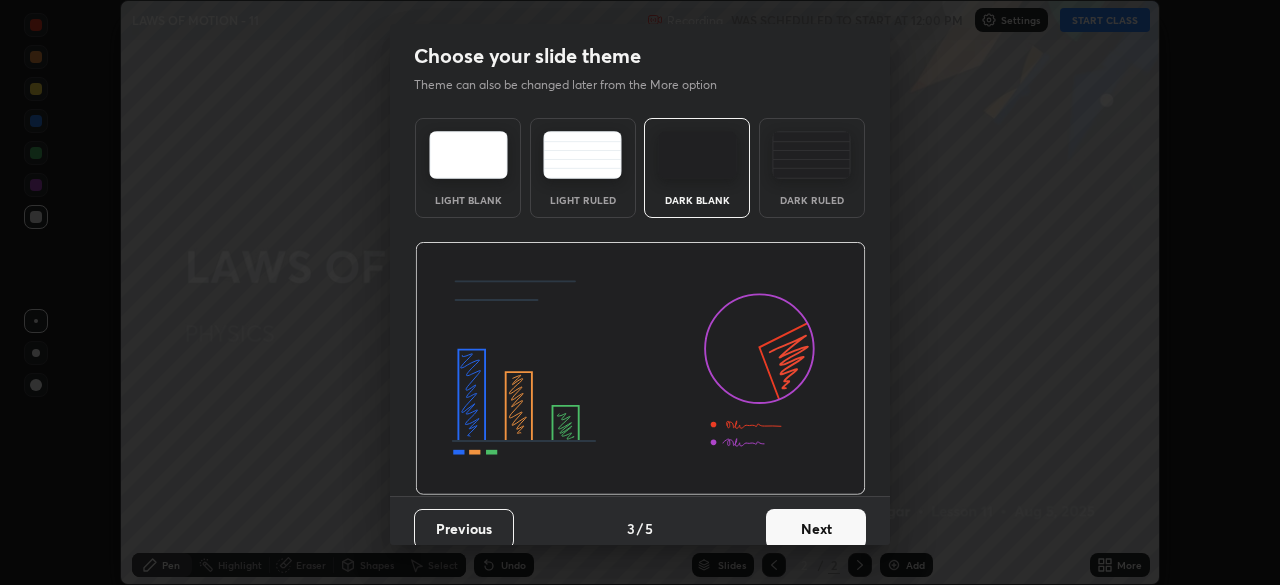 click on "Next" at bounding box center (816, 529) 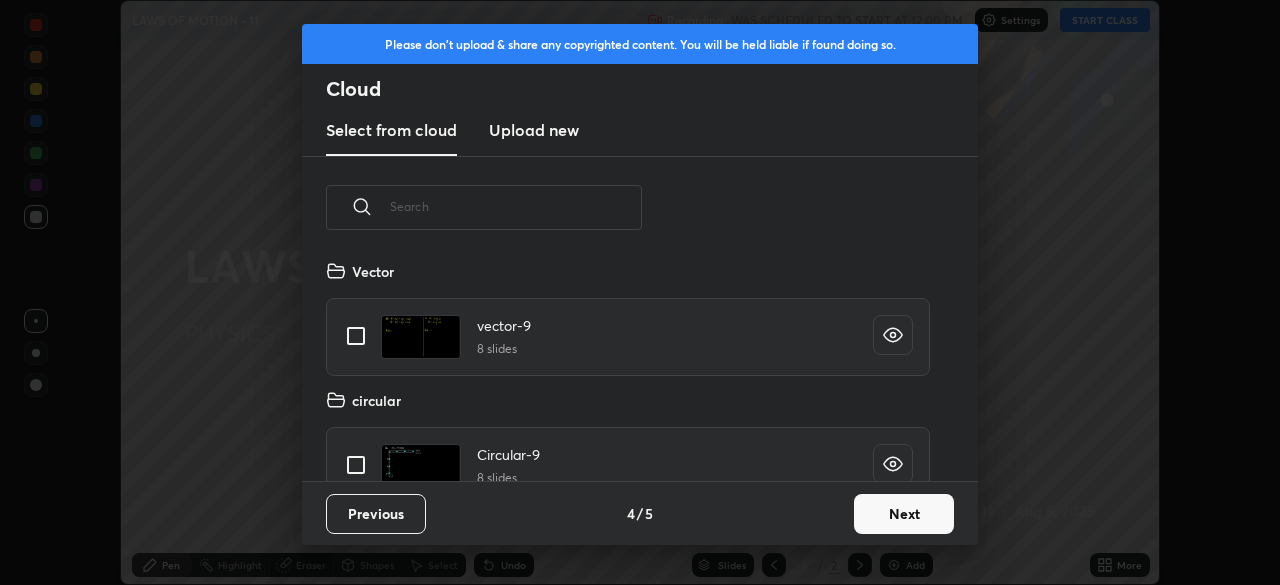 scroll, scrollTop: 7, scrollLeft: 11, axis: both 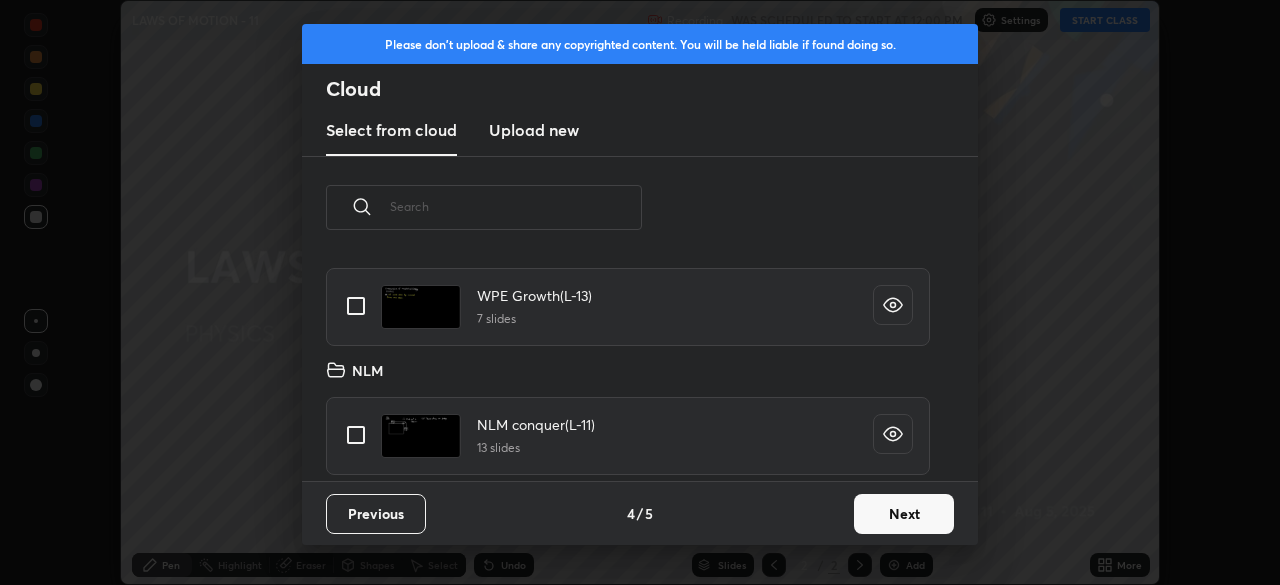 click at bounding box center (356, 435) 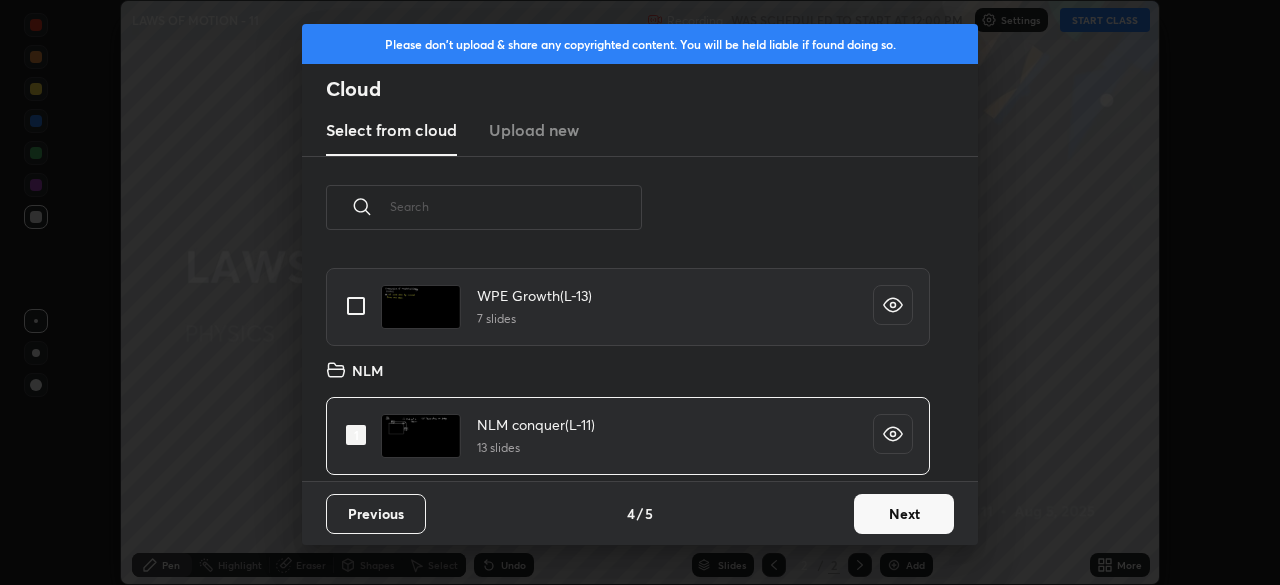 click on "Next" at bounding box center [904, 514] 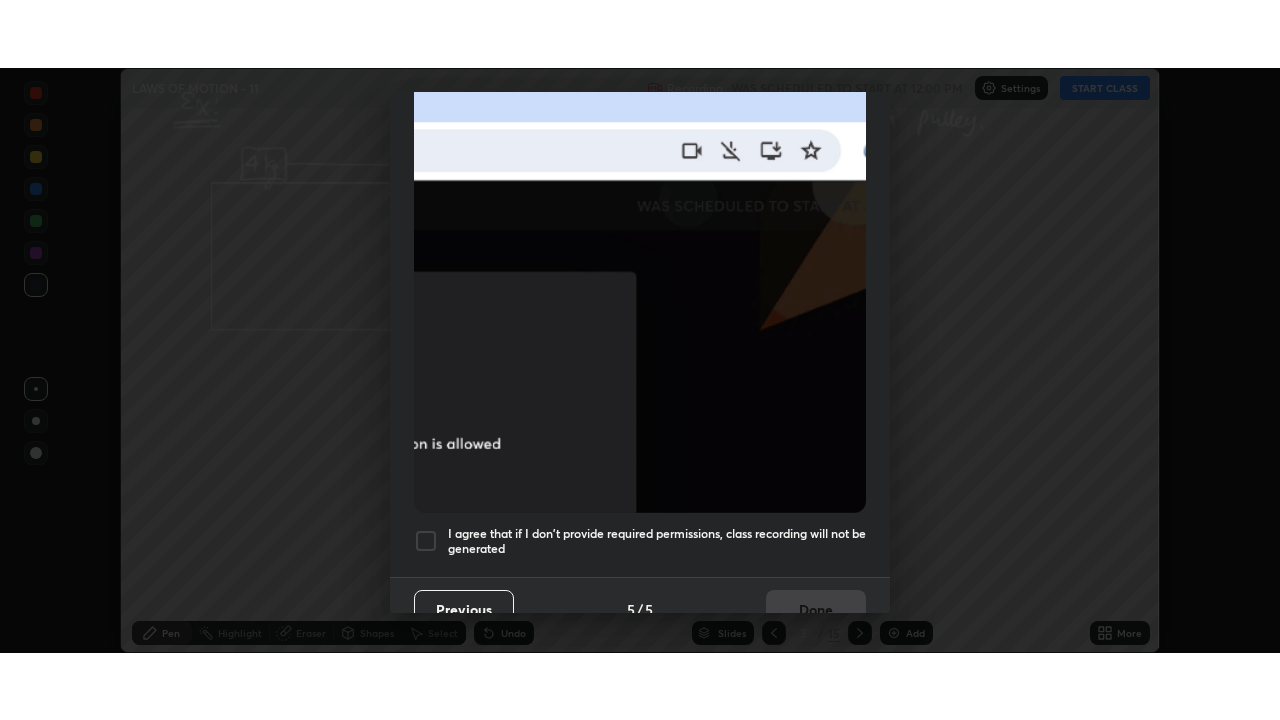 scroll, scrollTop: 479, scrollLeft: 0, axis: vertical 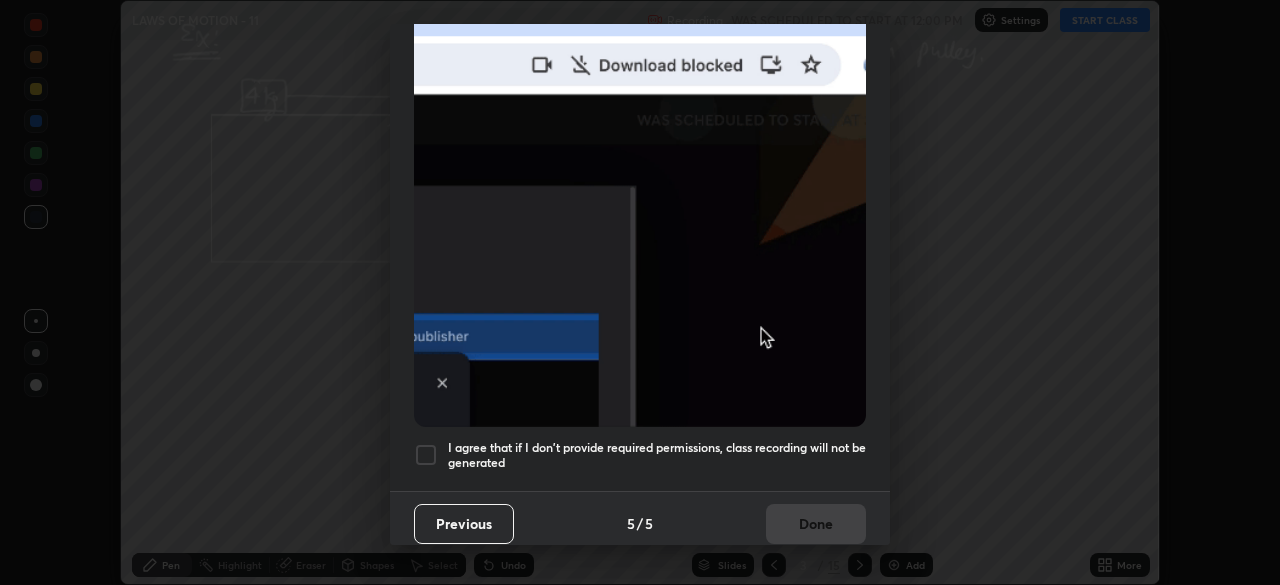 click at bounding box center [426, 455] 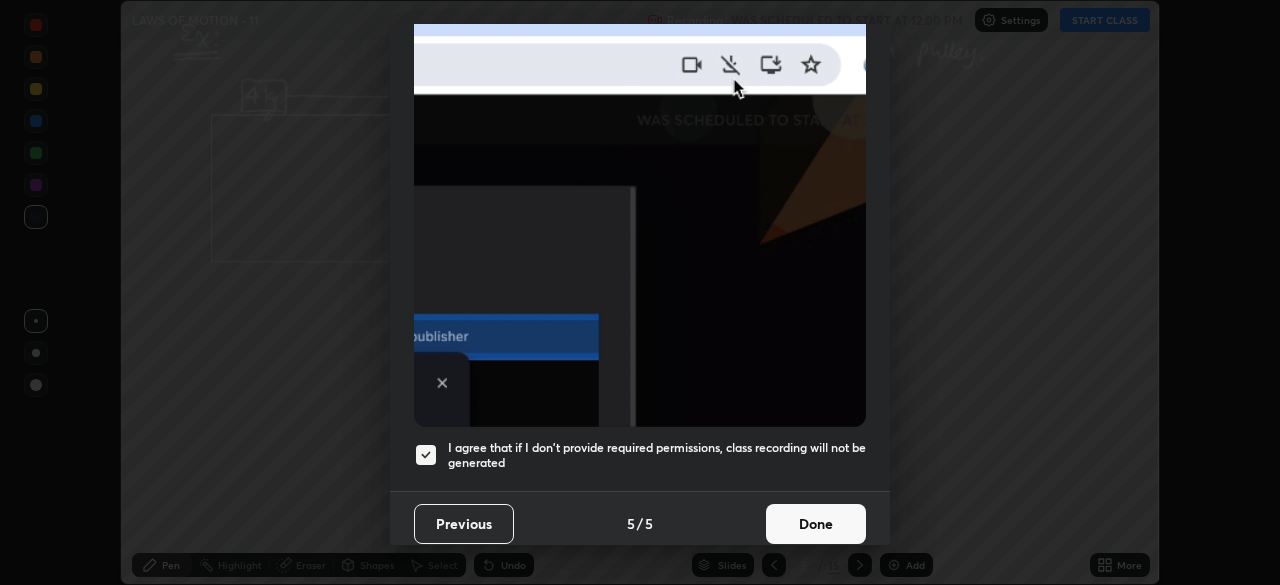 click on "Done" at bounding box center (816, 524) 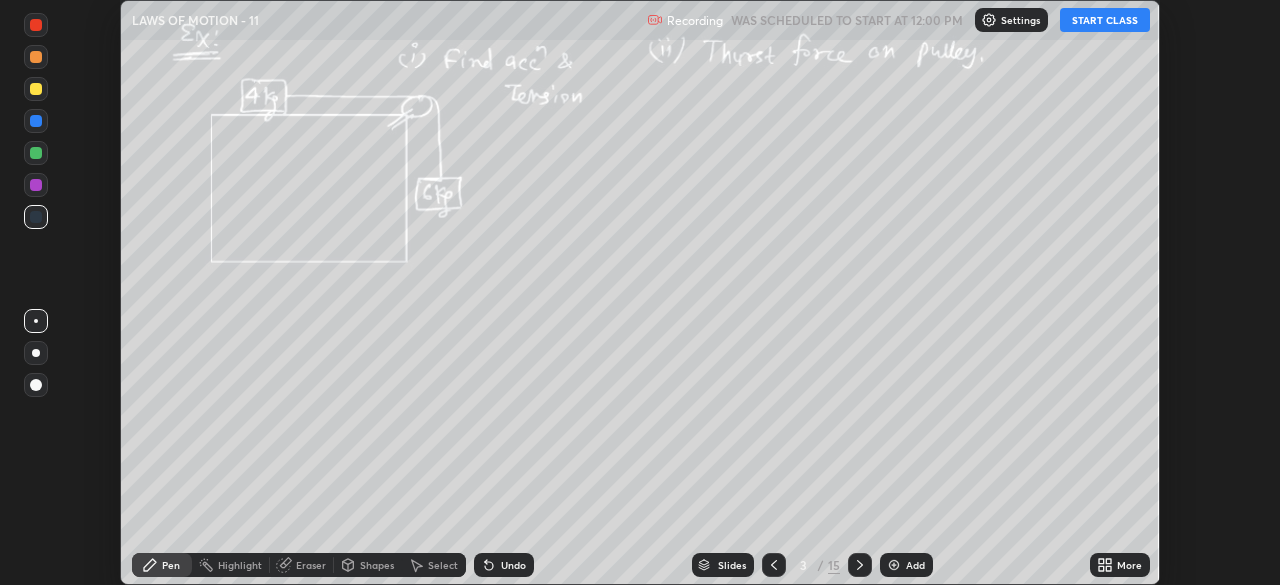 click 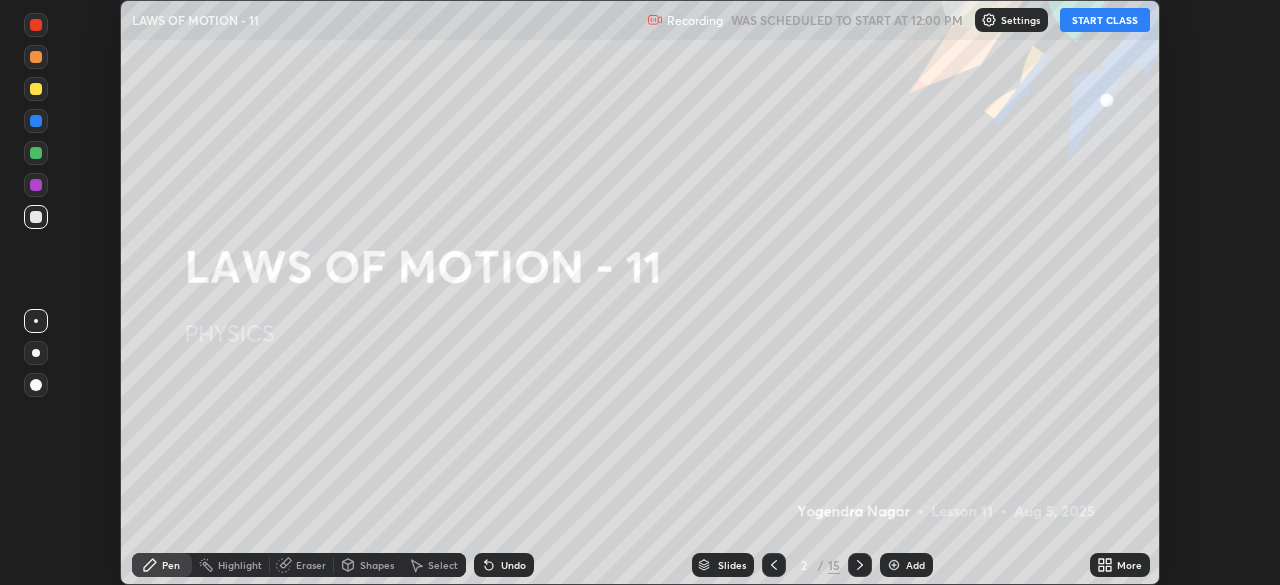 click on "START CLASS" at bounding box center [1105, 20] 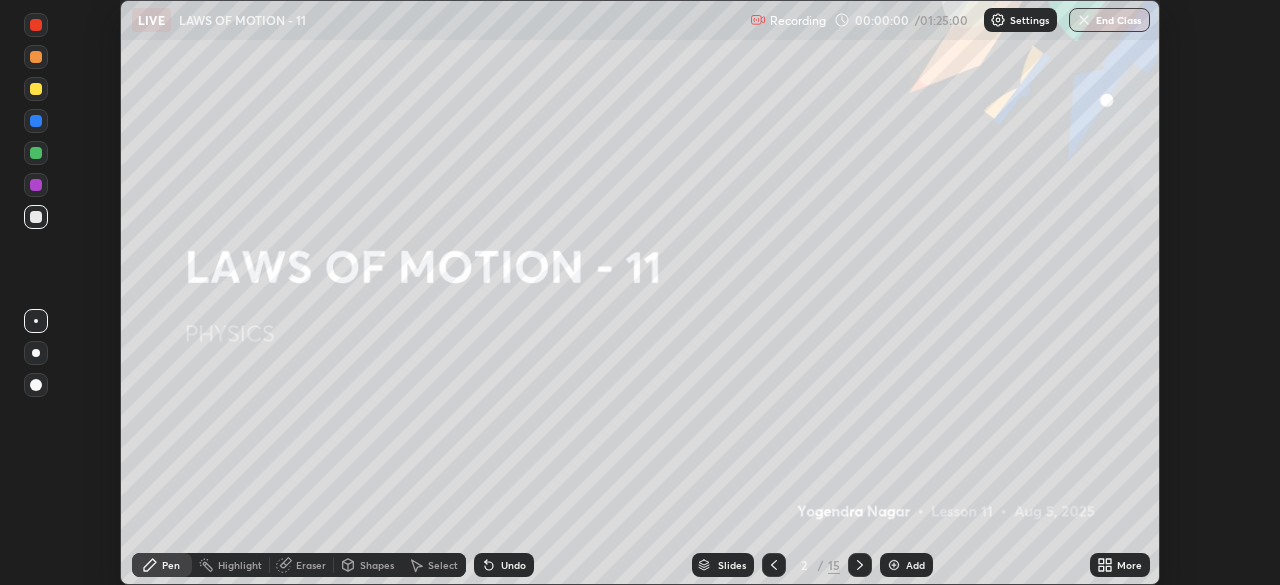 click 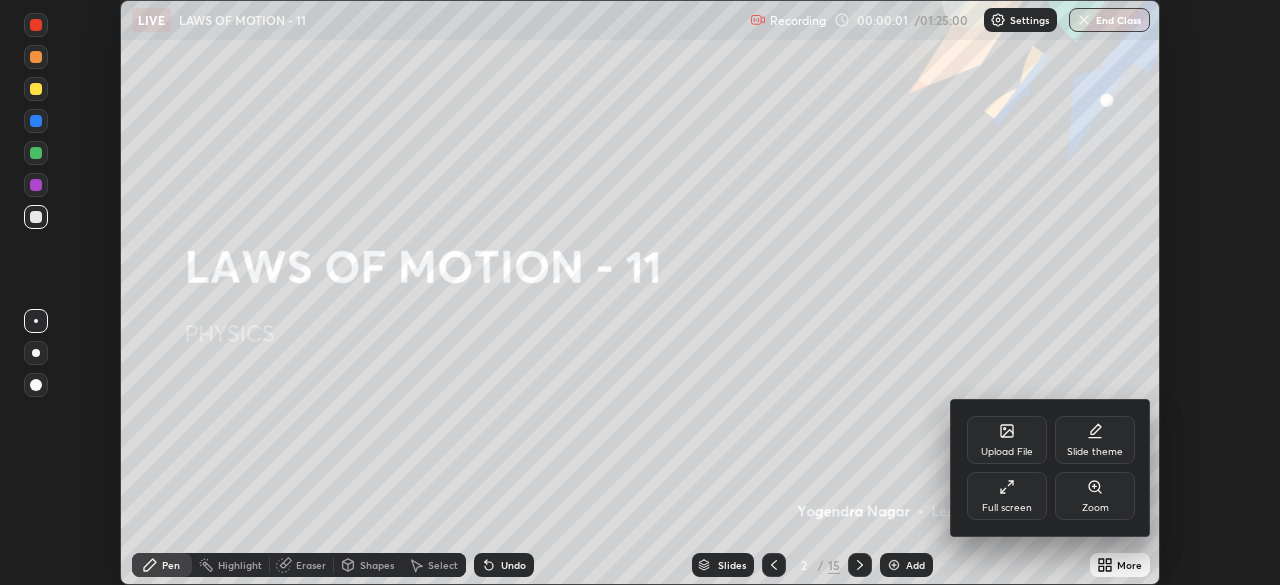 click on "Full screen" at bounding box center [1007, 496] 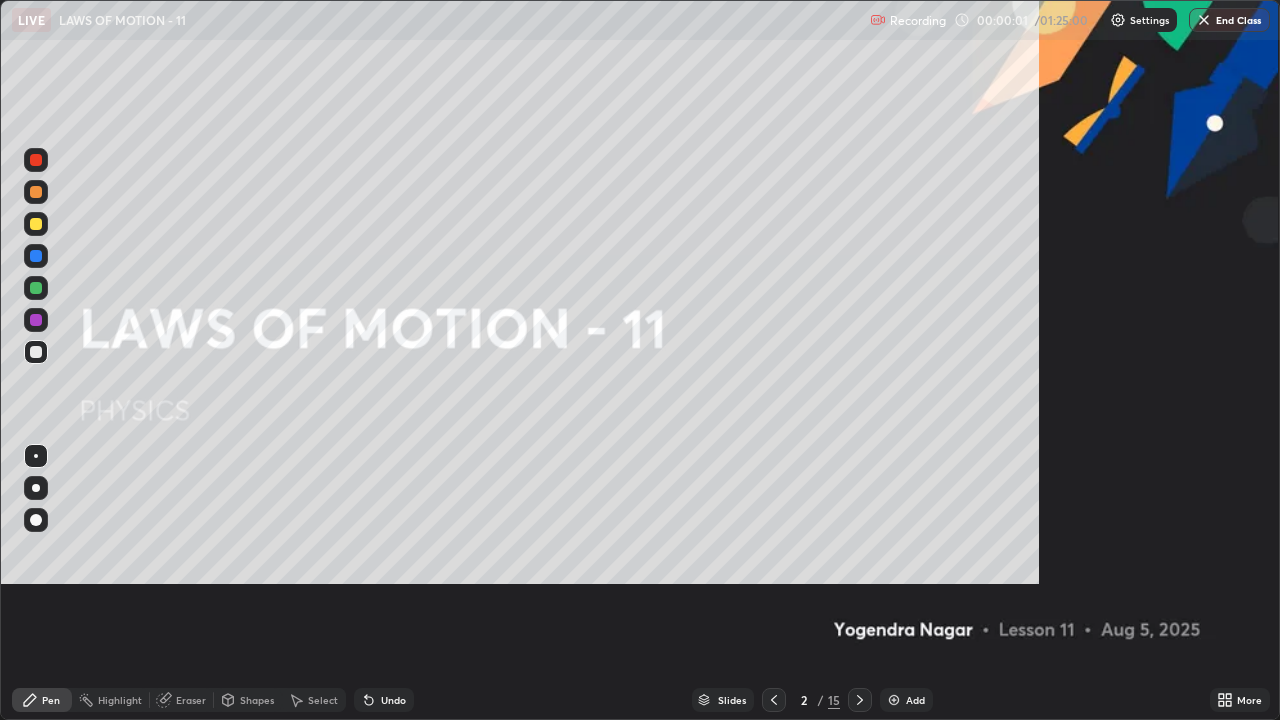 scroll, scrollTop: 99280, scrollLeft: 98720, axis: both 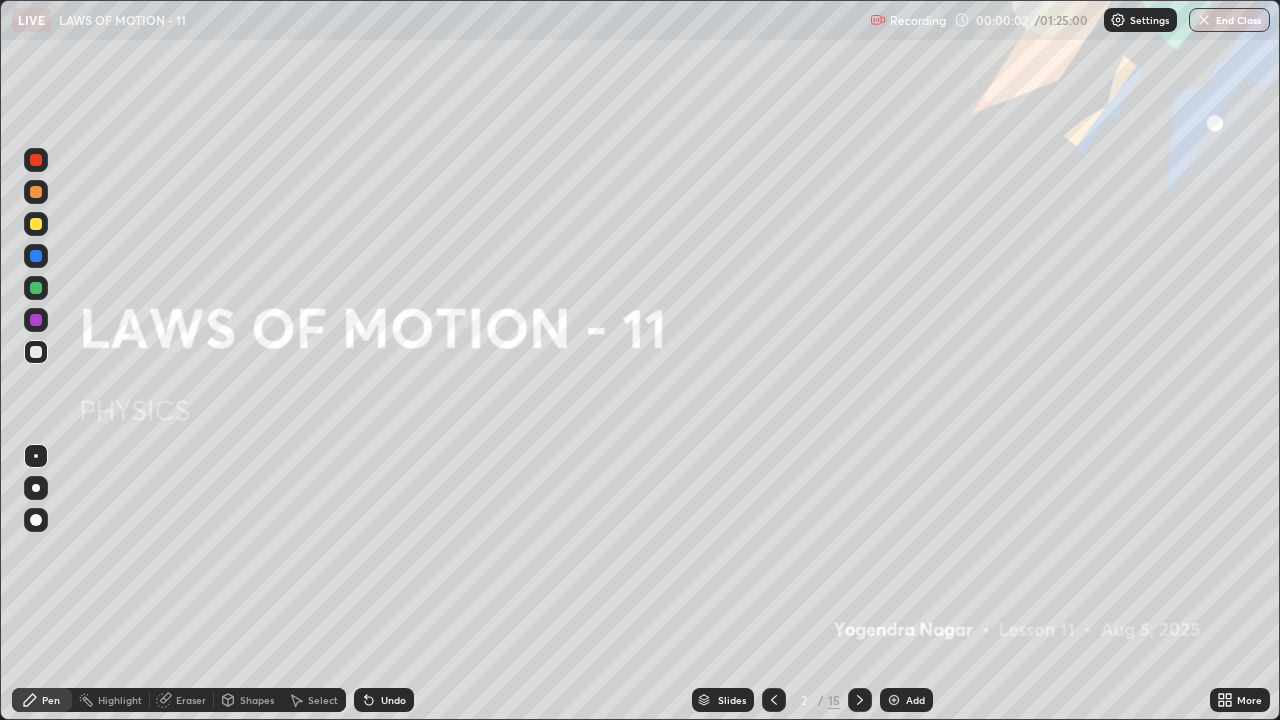 click on "Add" at bounding box center (915, 700) 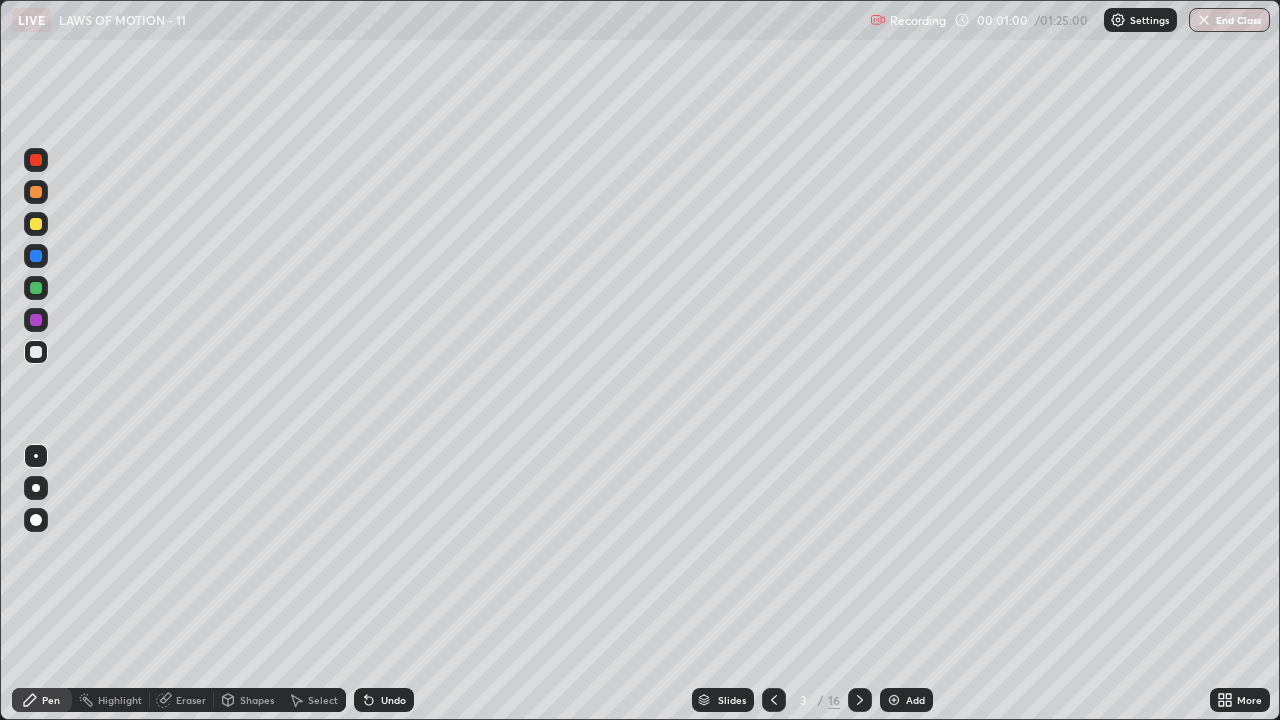 click at bounding box center [36, 488] 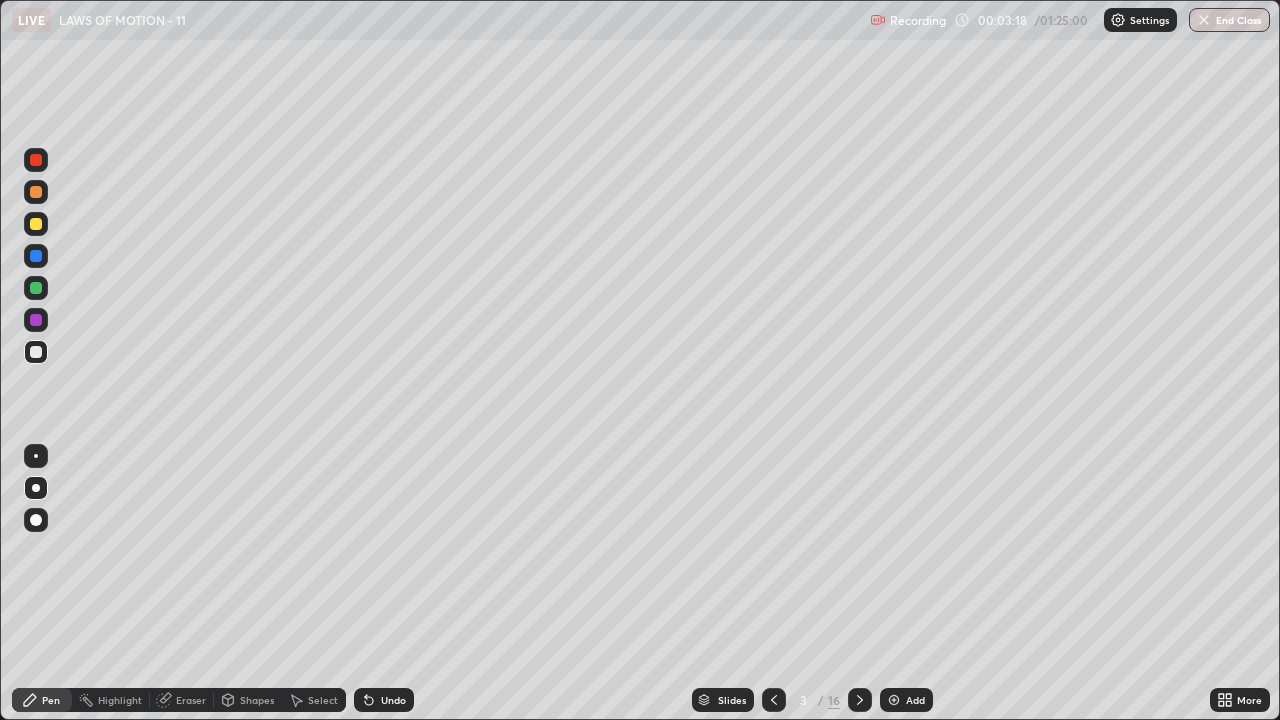 click on "Add" at bounding box center [915, 700] 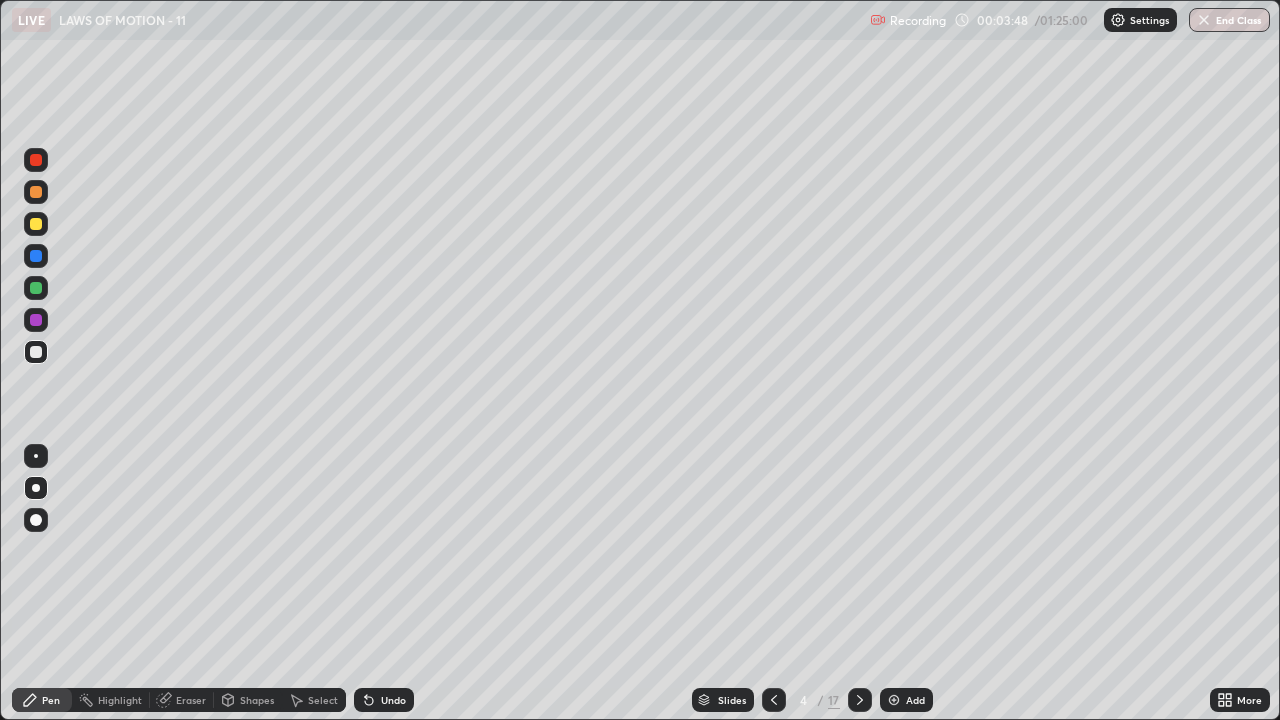 click at bounding box center (36, 224) 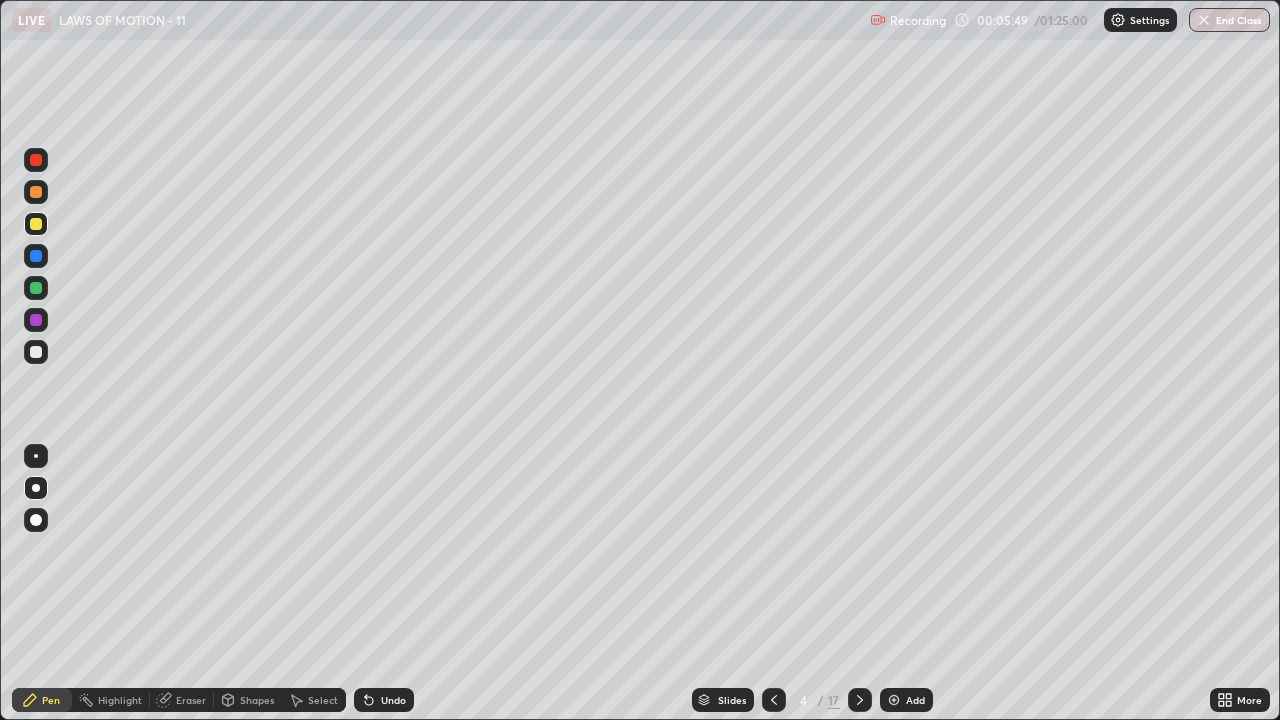 click on "Undo" at bounding box center [384, 700] 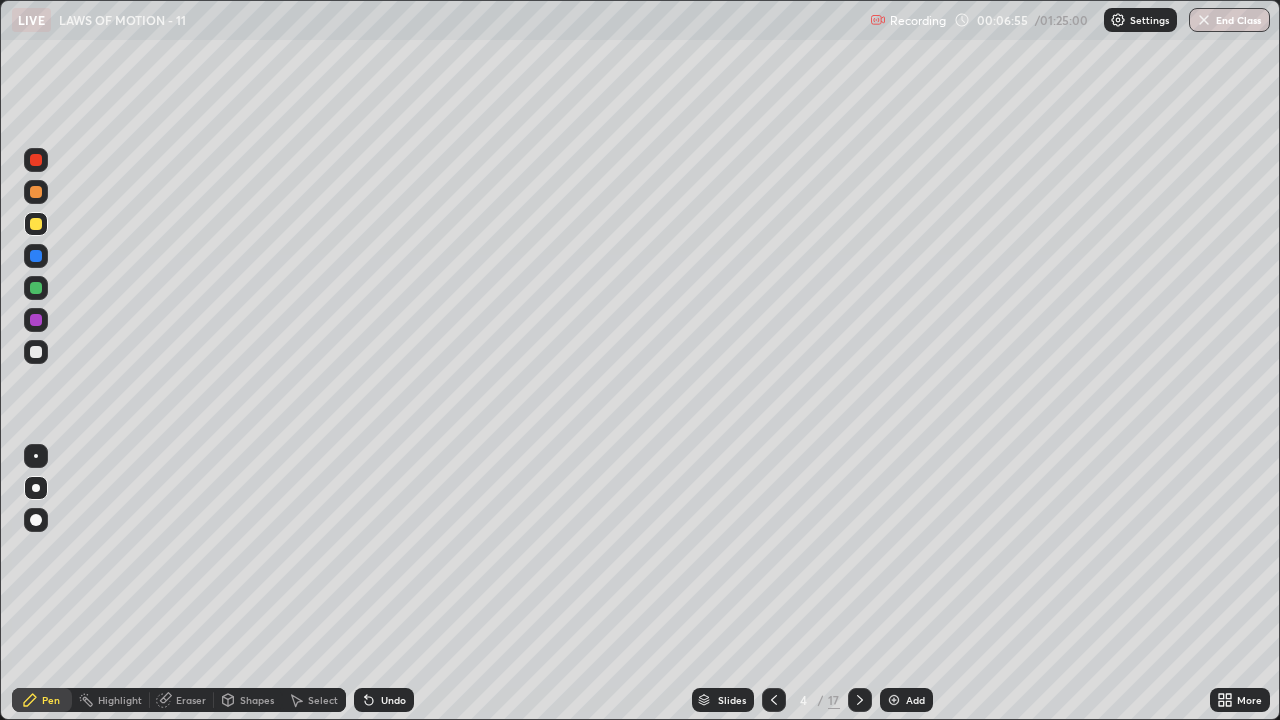 click on "Add" at bounding box center (915, 700) 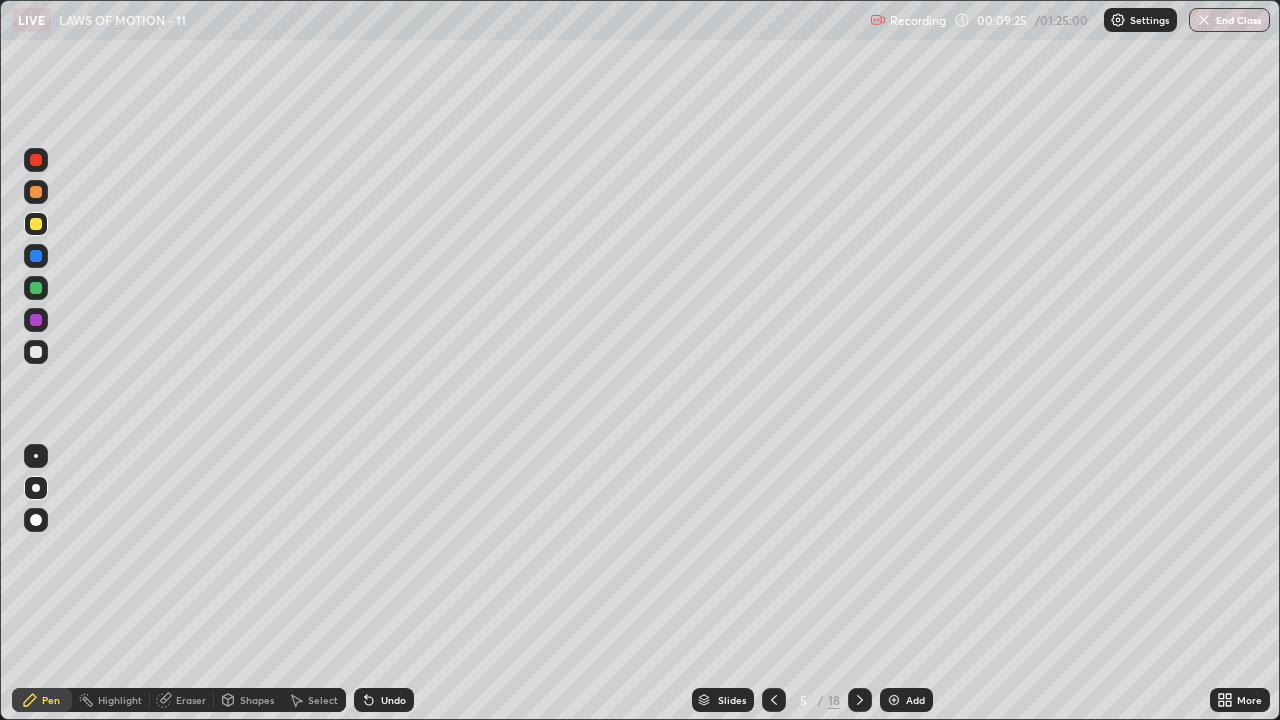 click on "Undo" at bounding box center [384, 700] 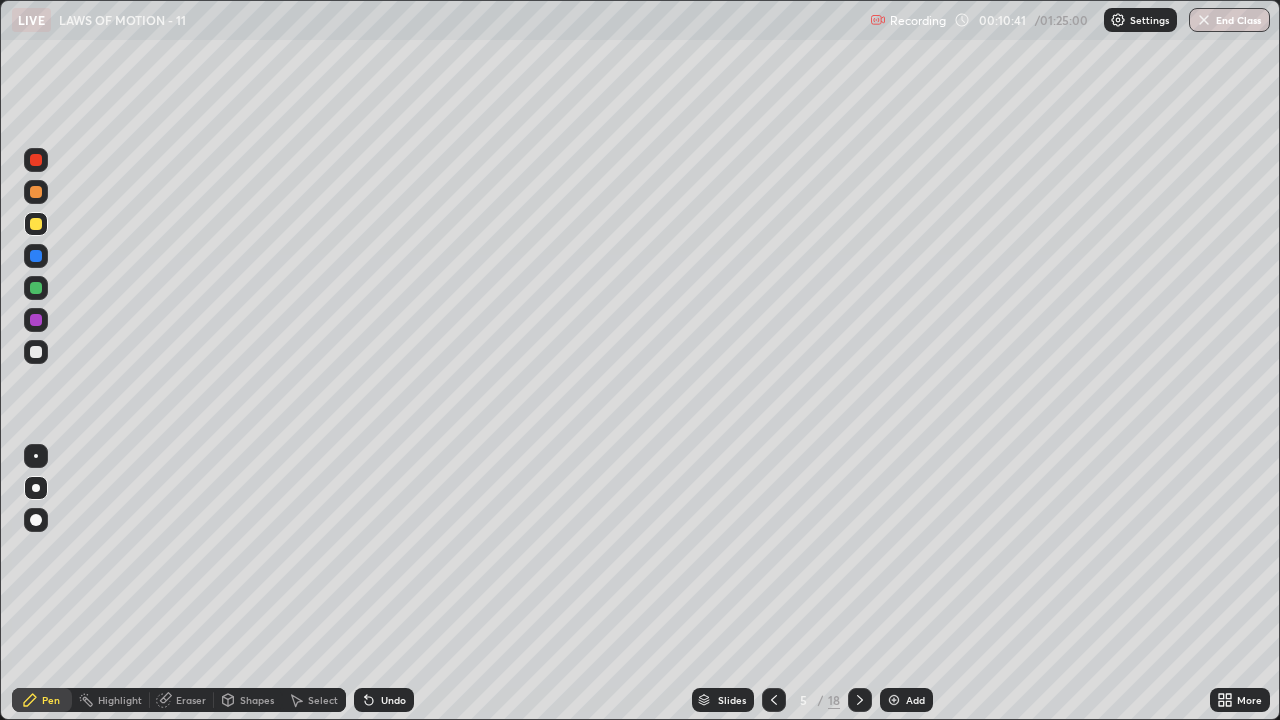 click on "Undo" at bounding box center (393, 700) 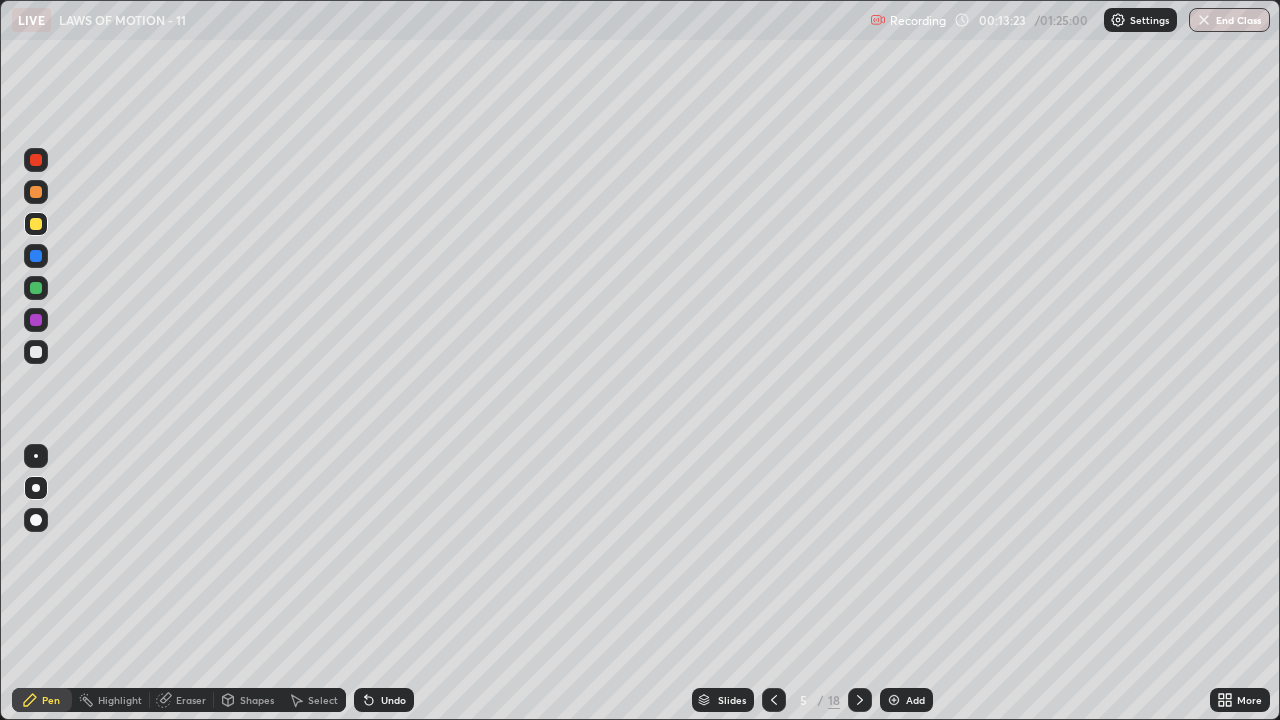 click on "Add" at bounding box center (906, 700) 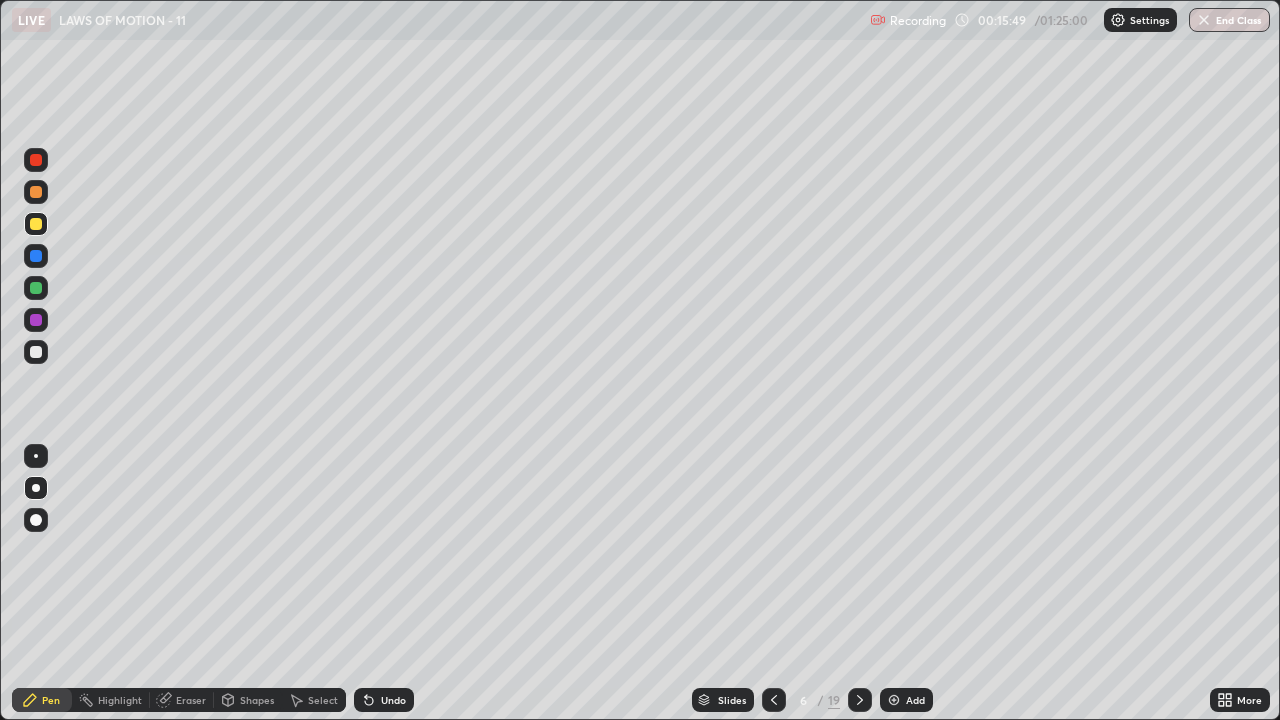 click 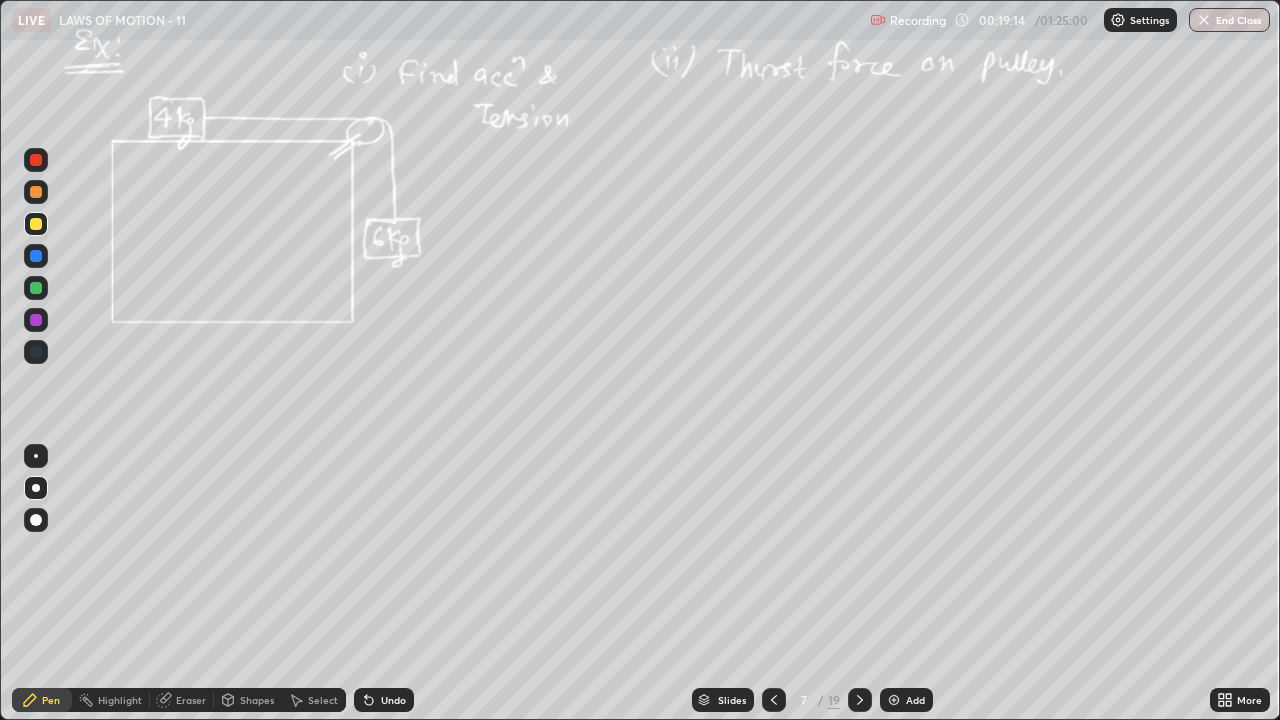 click 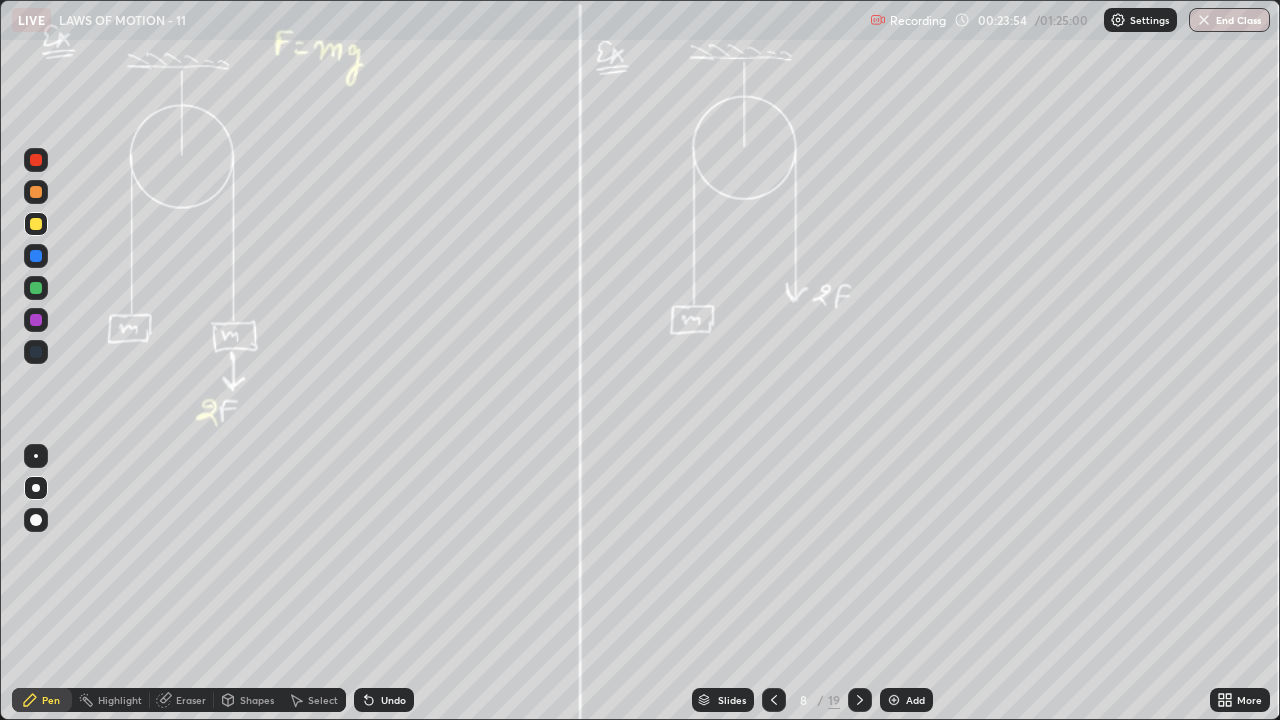 click on "Undo" at bounding box center (393, 700) 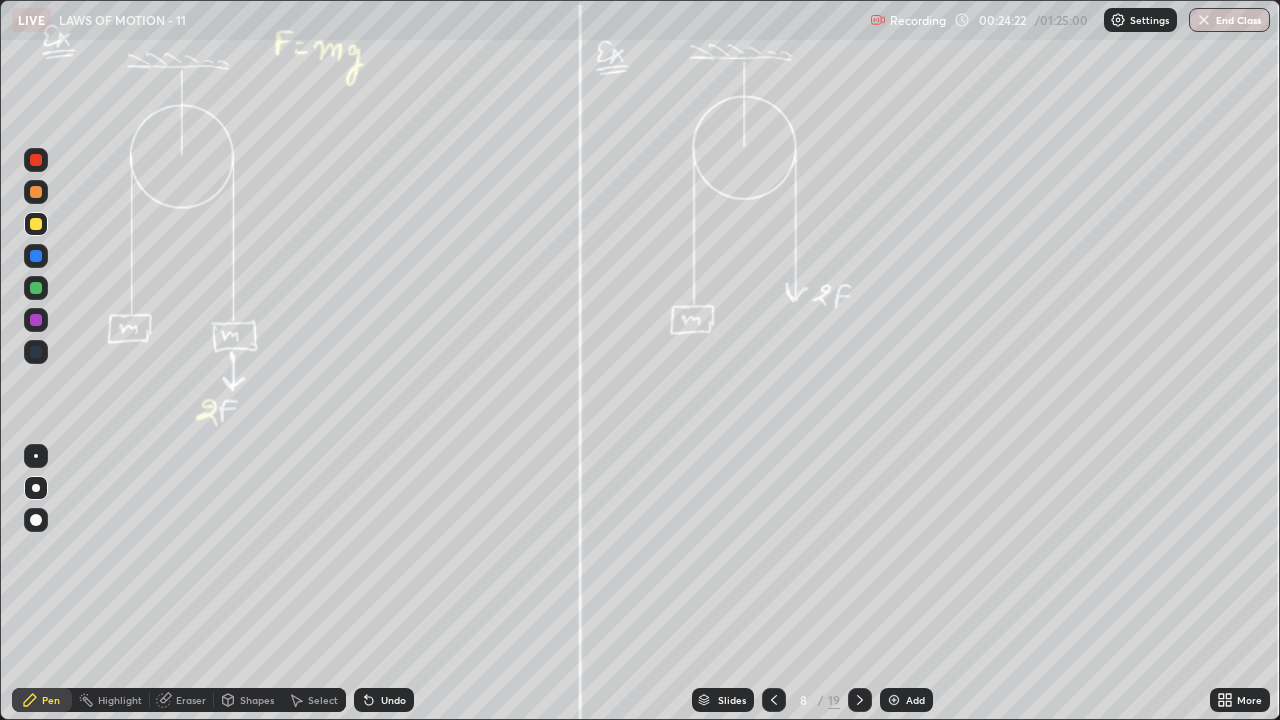 click 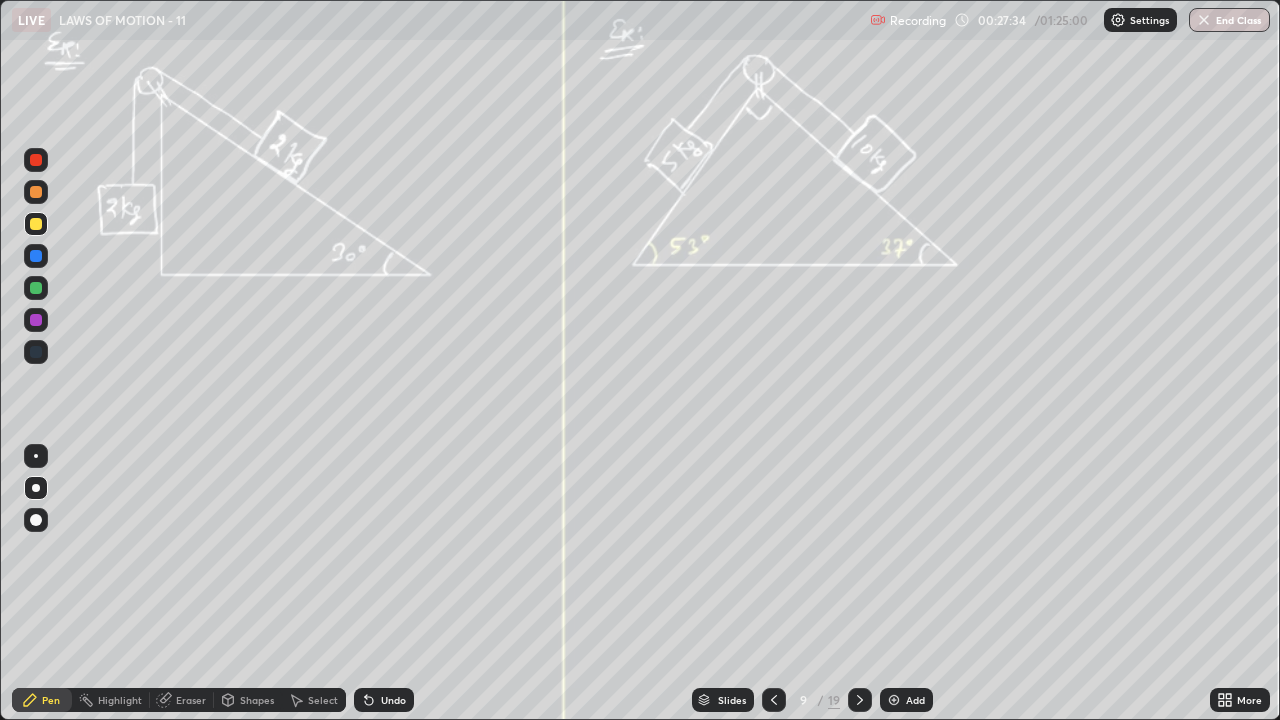 click on "Undo" at bounding box center (384, 700) 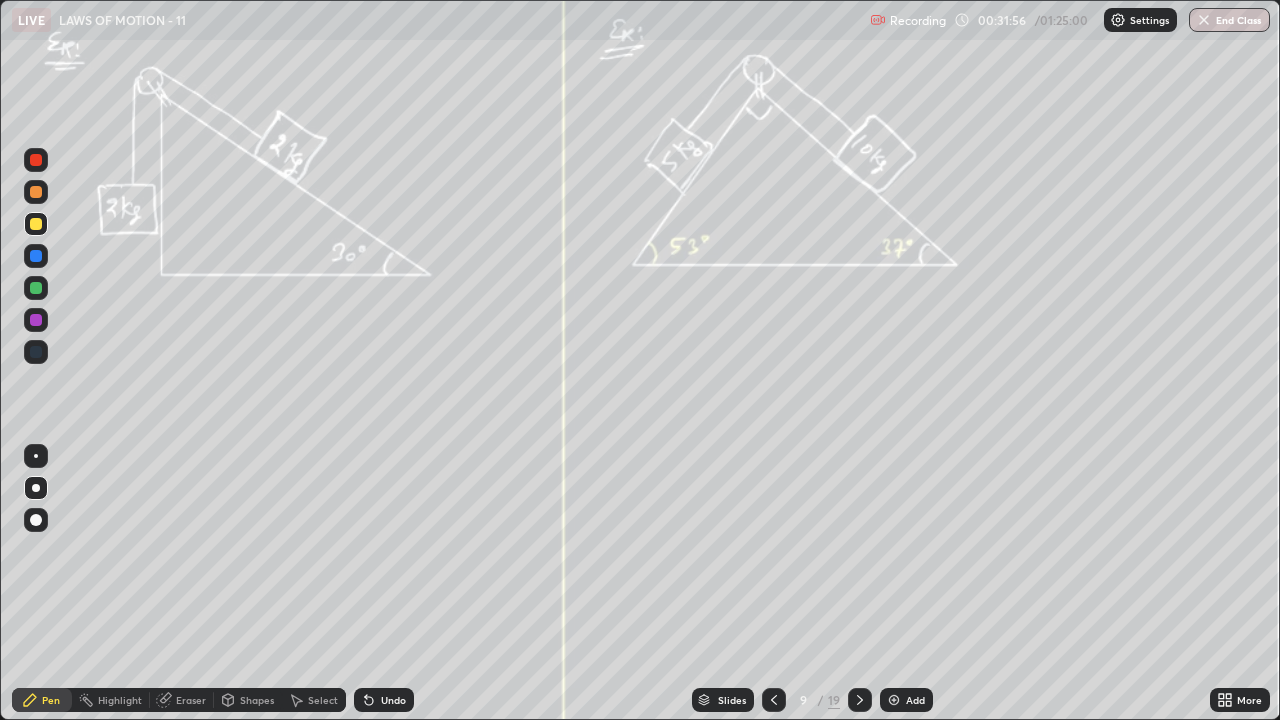 click on "Undo" at bounding box center [384, 700] 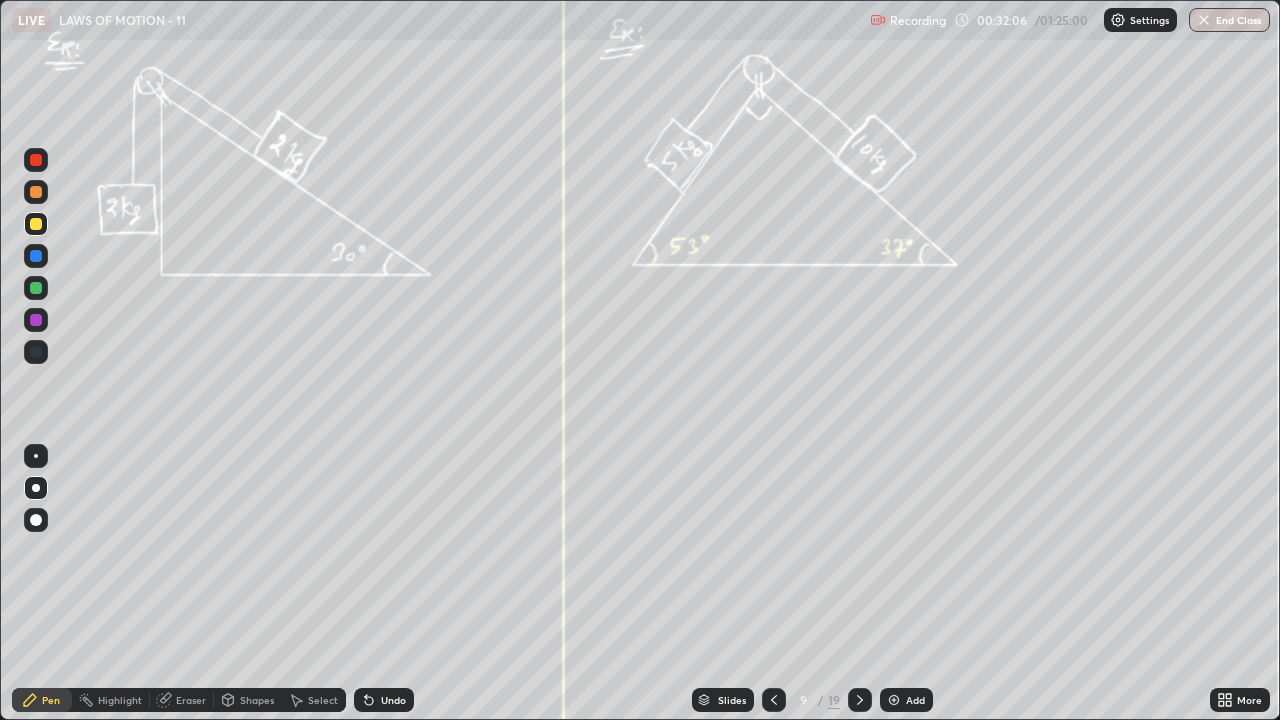 click on "Undo" at bounding box center [393, 700] 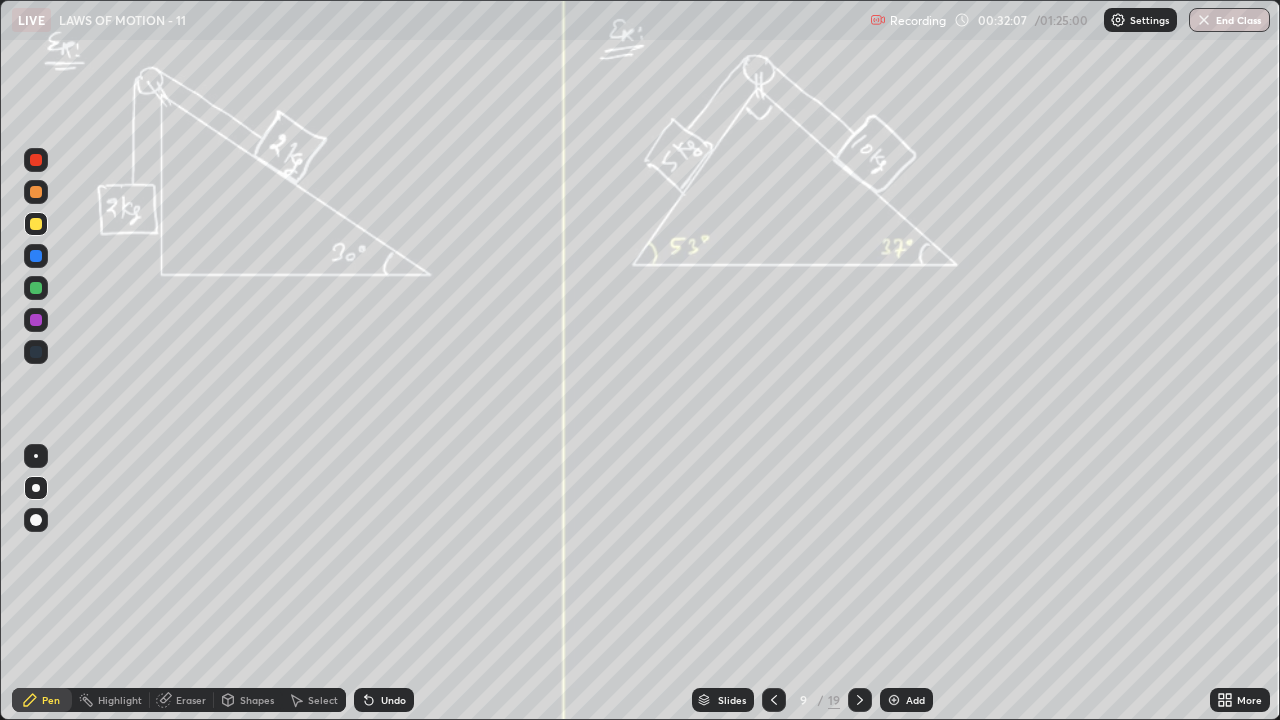 click on "Undo" at bounding box center (393, 700) 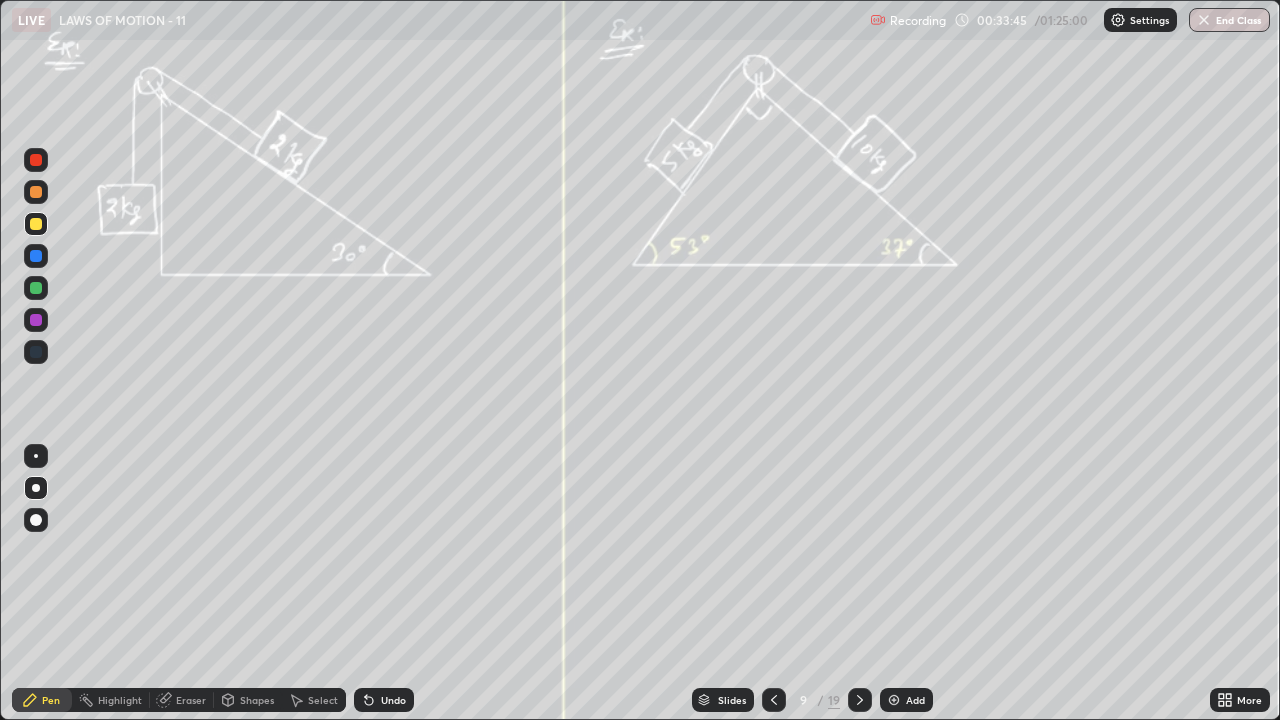 click on "Add" at bounding box center [915, 700] 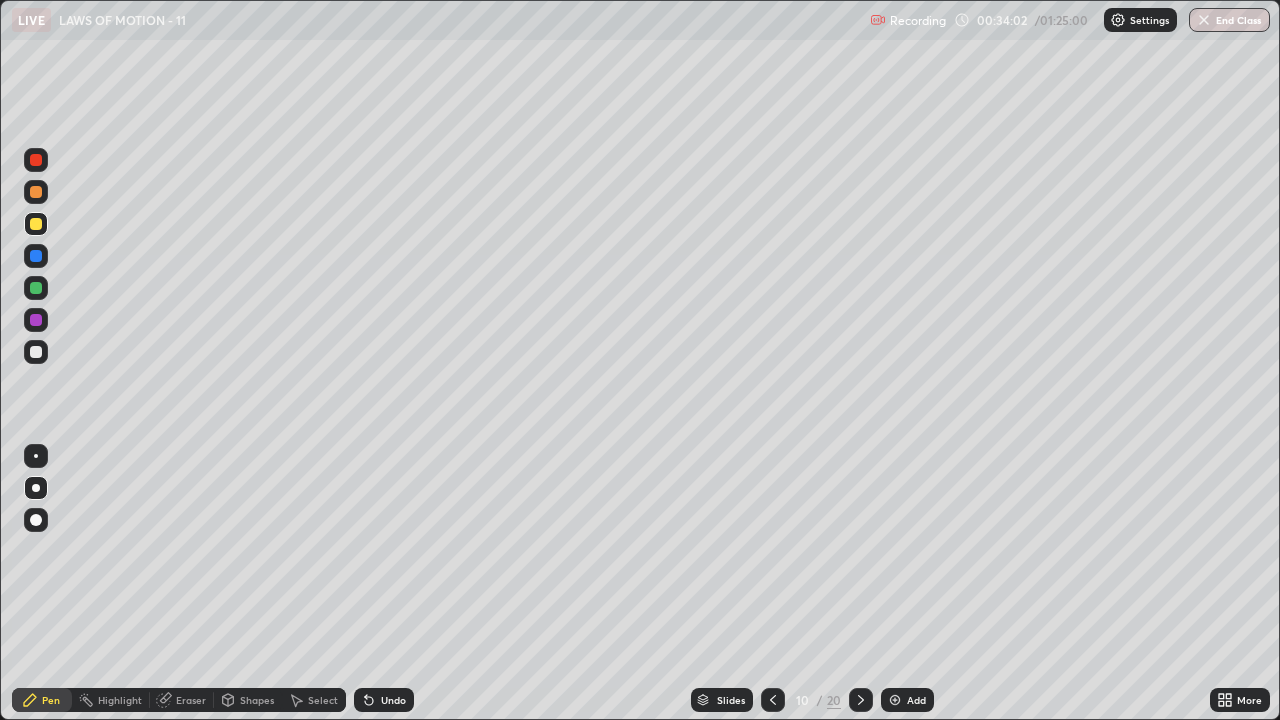 click at bounding box center [36, 352] 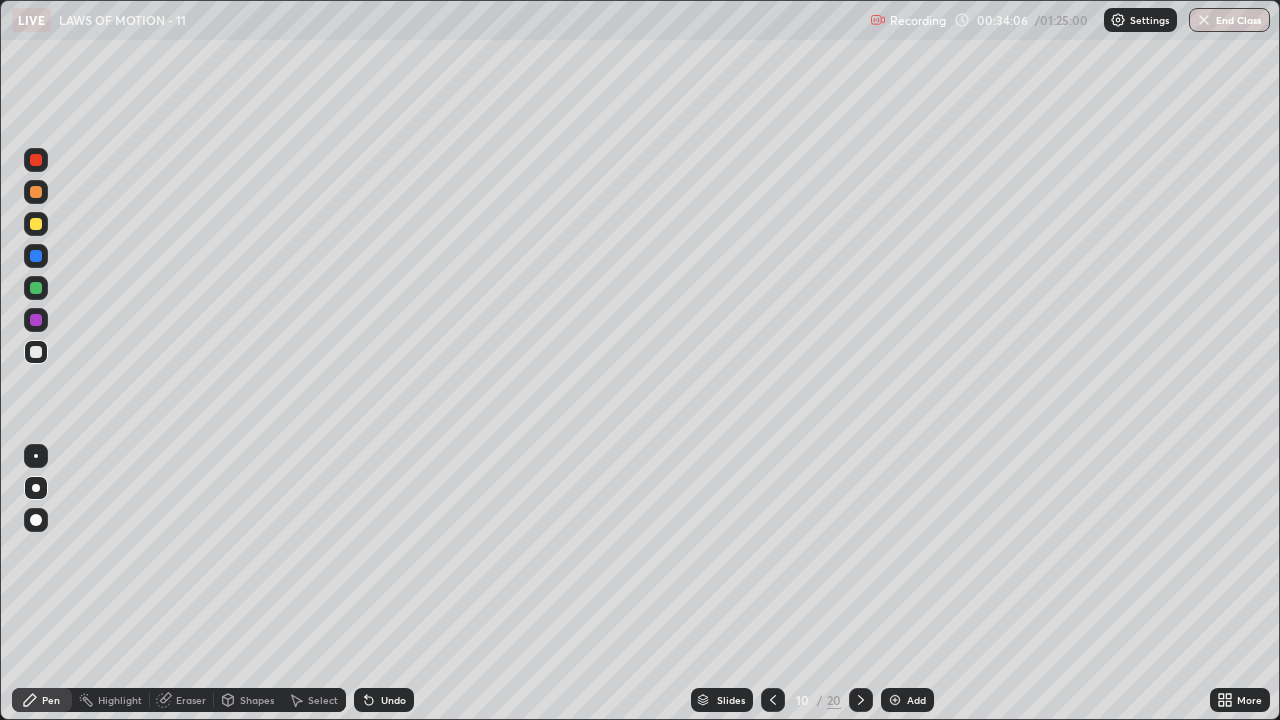 click at bounding box center [36, 288] 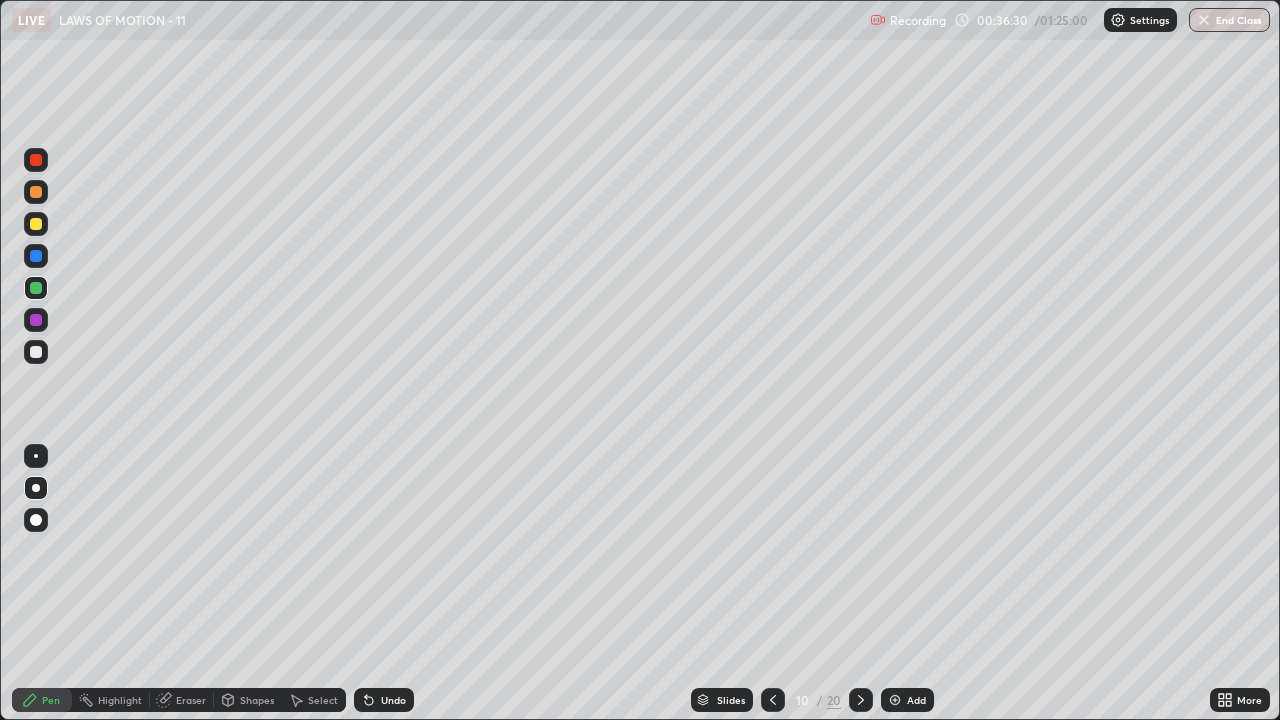 click at bounding box center (36, 352) 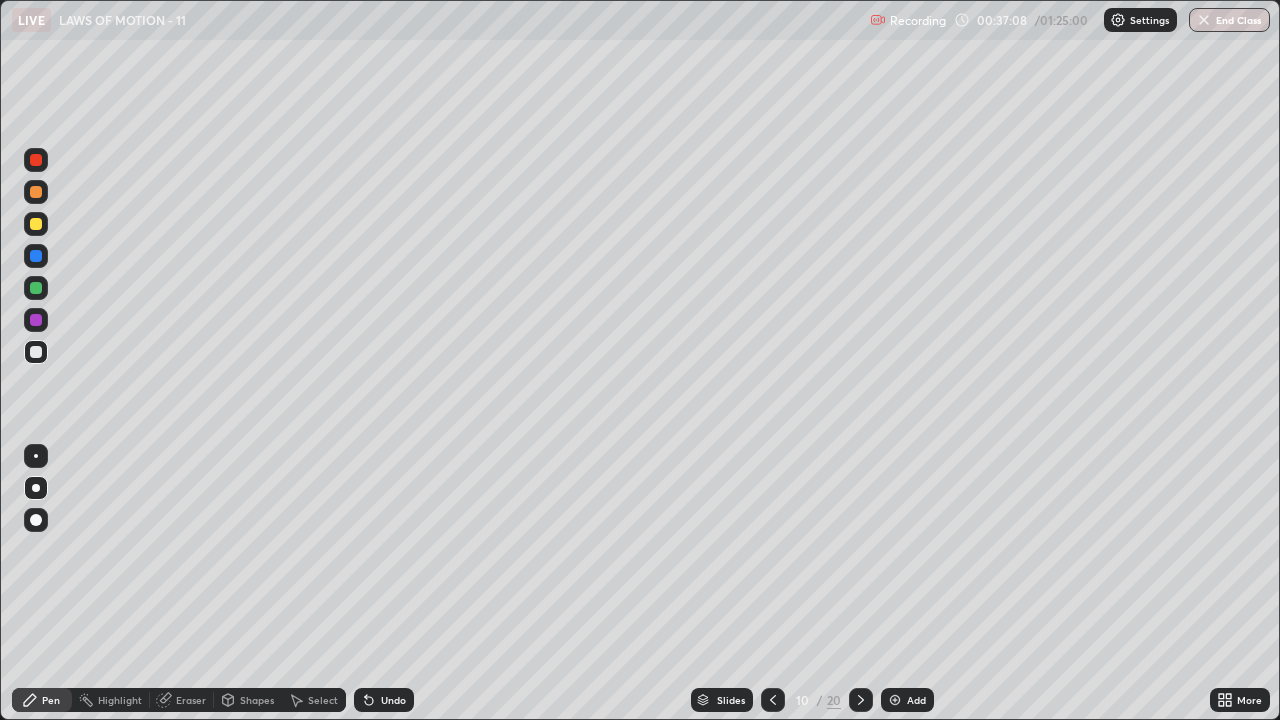 click on "Eraser" at bounding box center [191, 700] 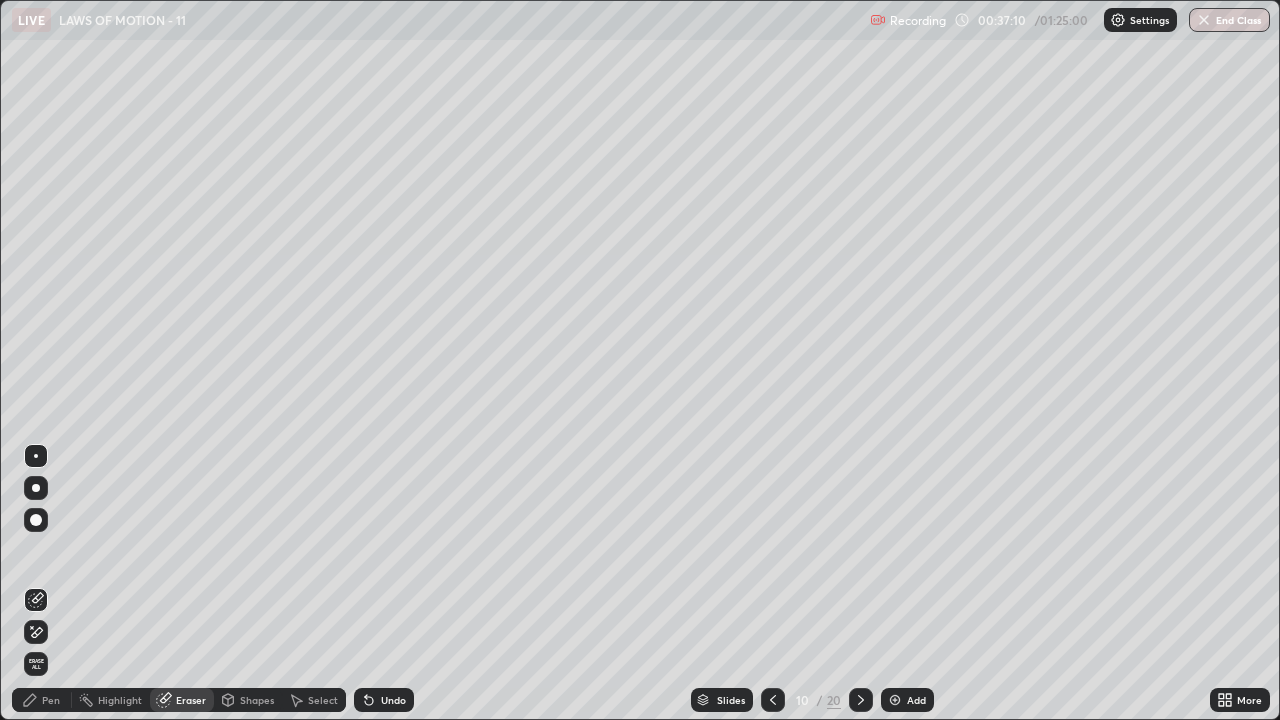 click on "Pen" at bounding box center [51, 700] 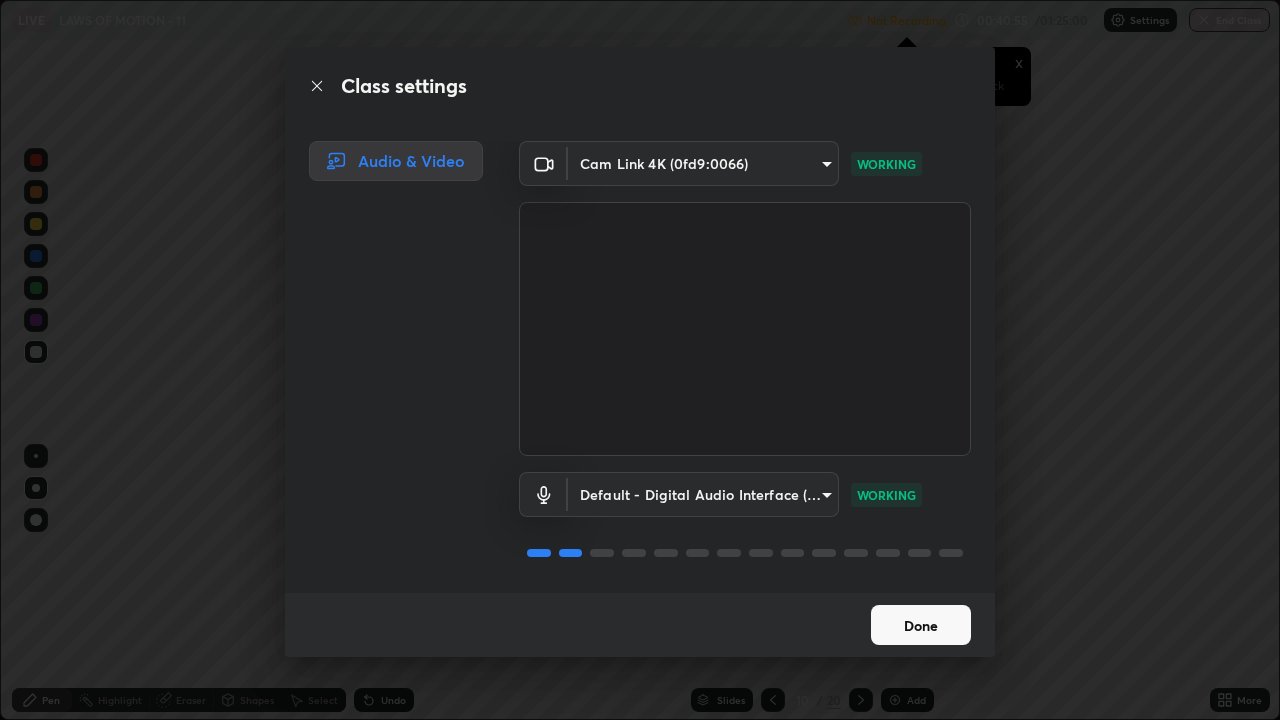 click on "Done" at bounding box center (921, 625) 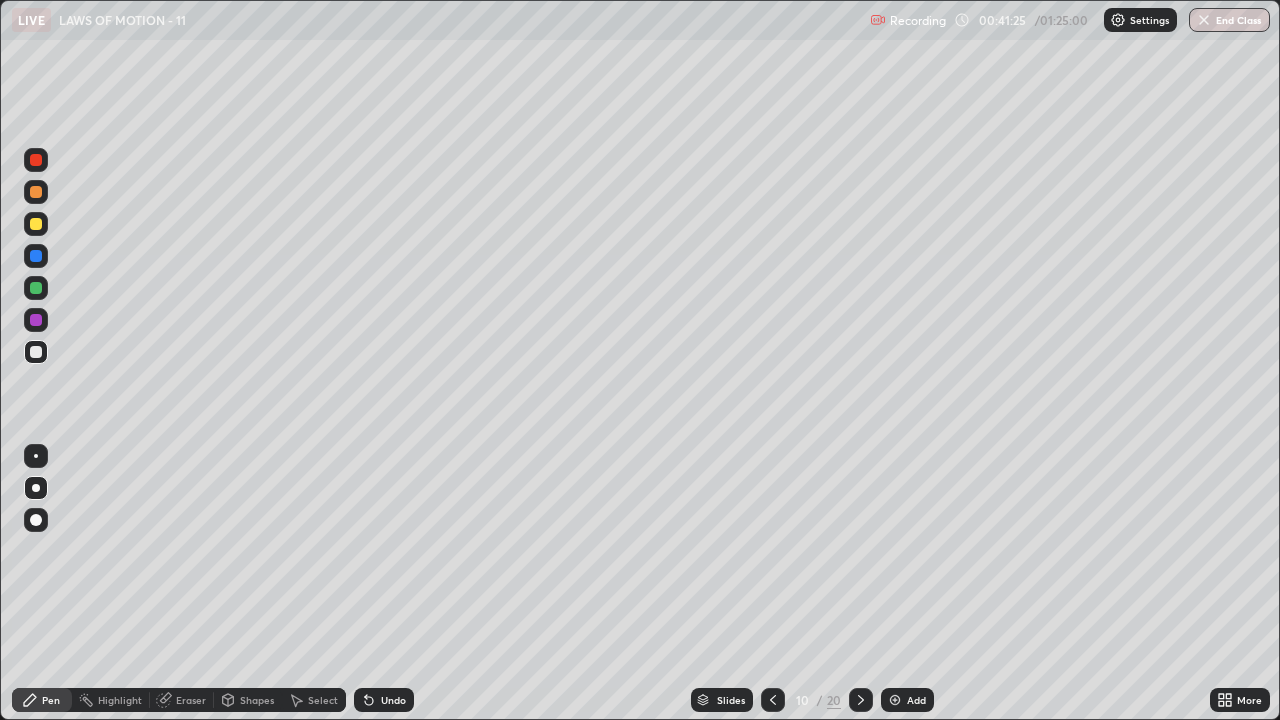 click at bounding box center (36, 192) 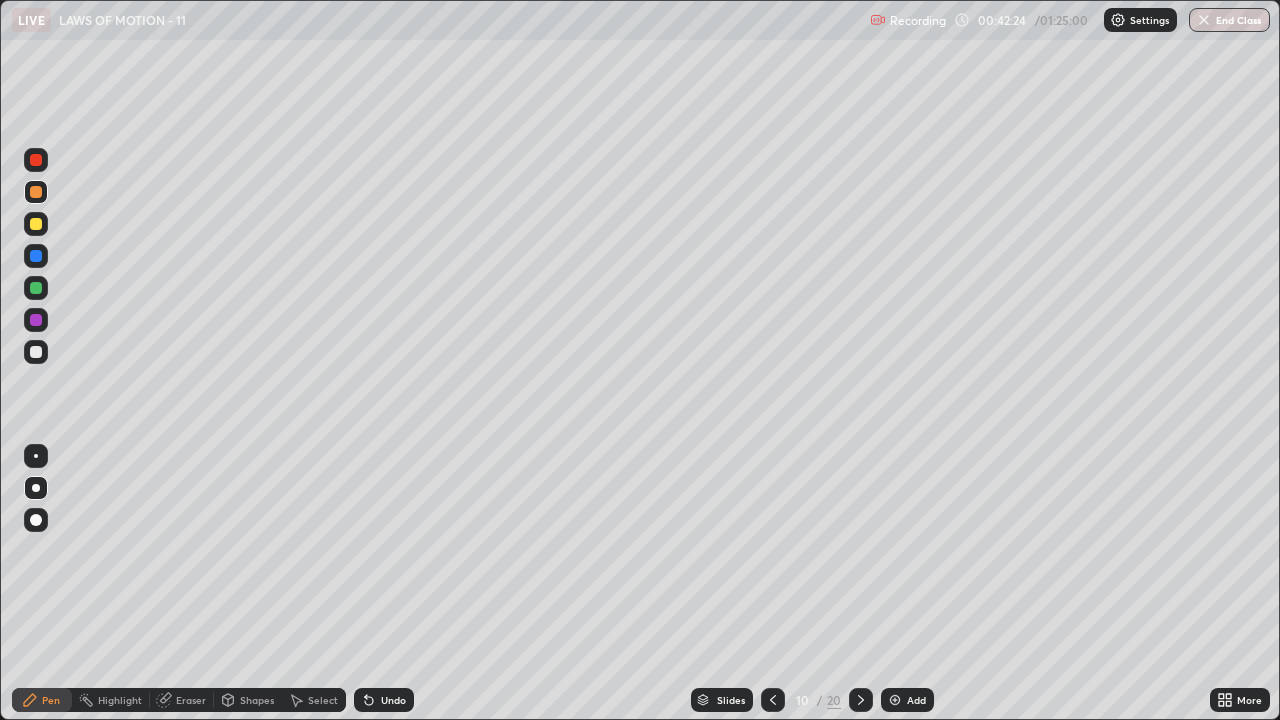 click at bounding box center (36, 224) 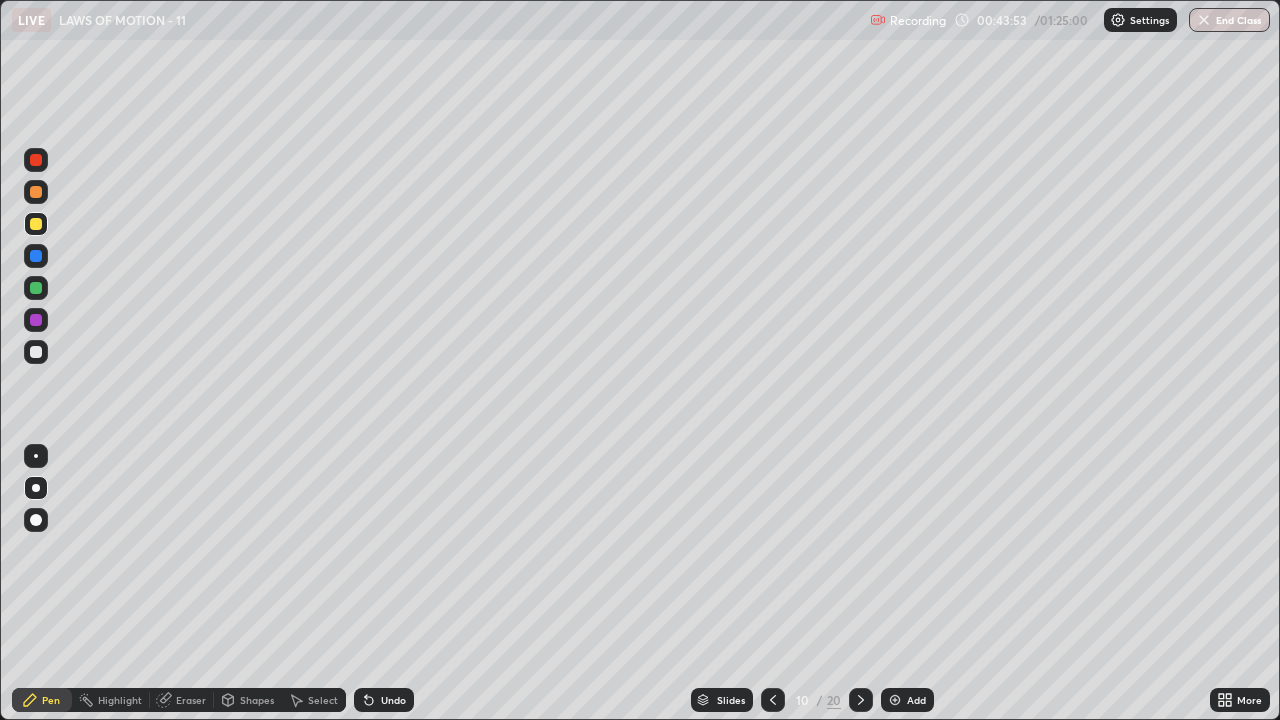 click 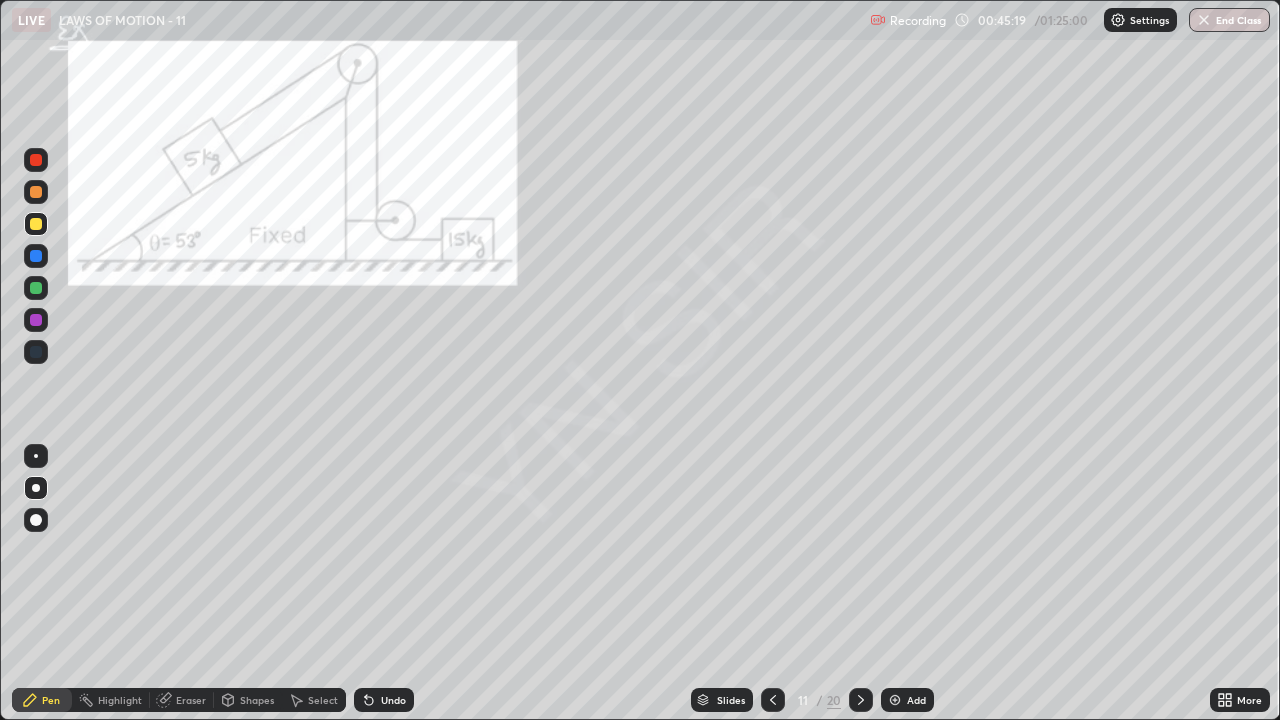 click 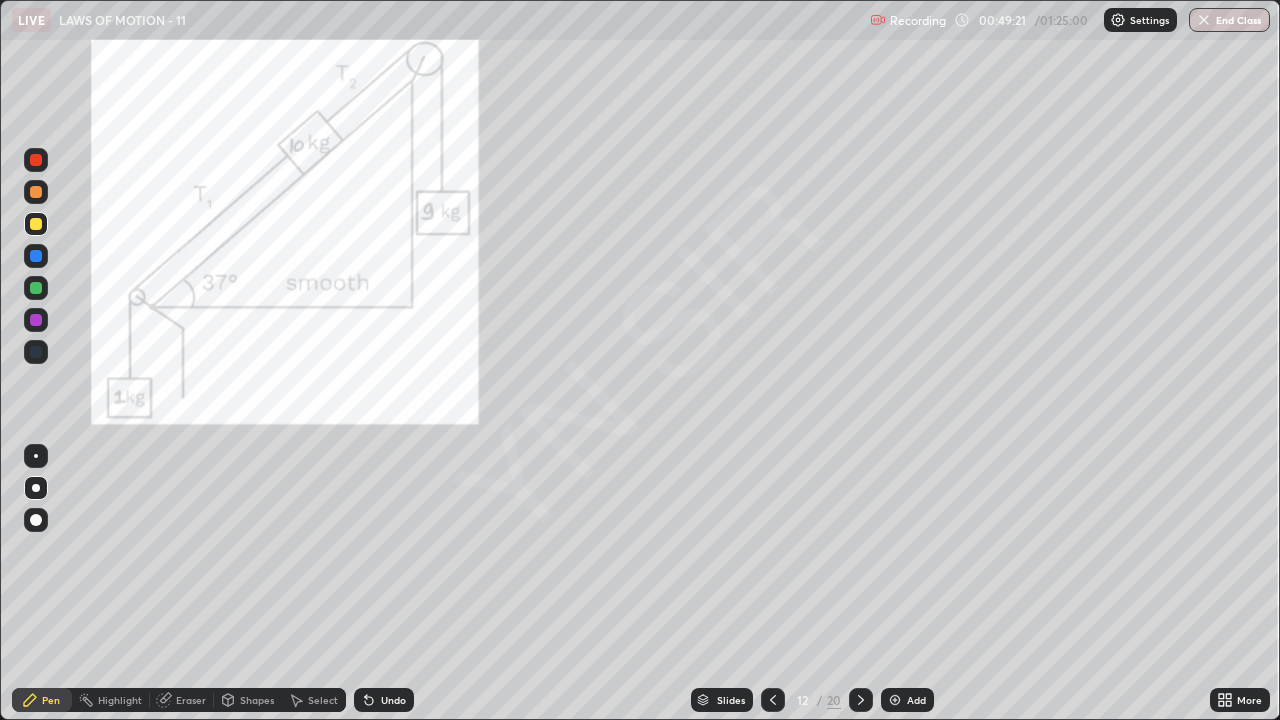 click at bounding box center (36, 192) 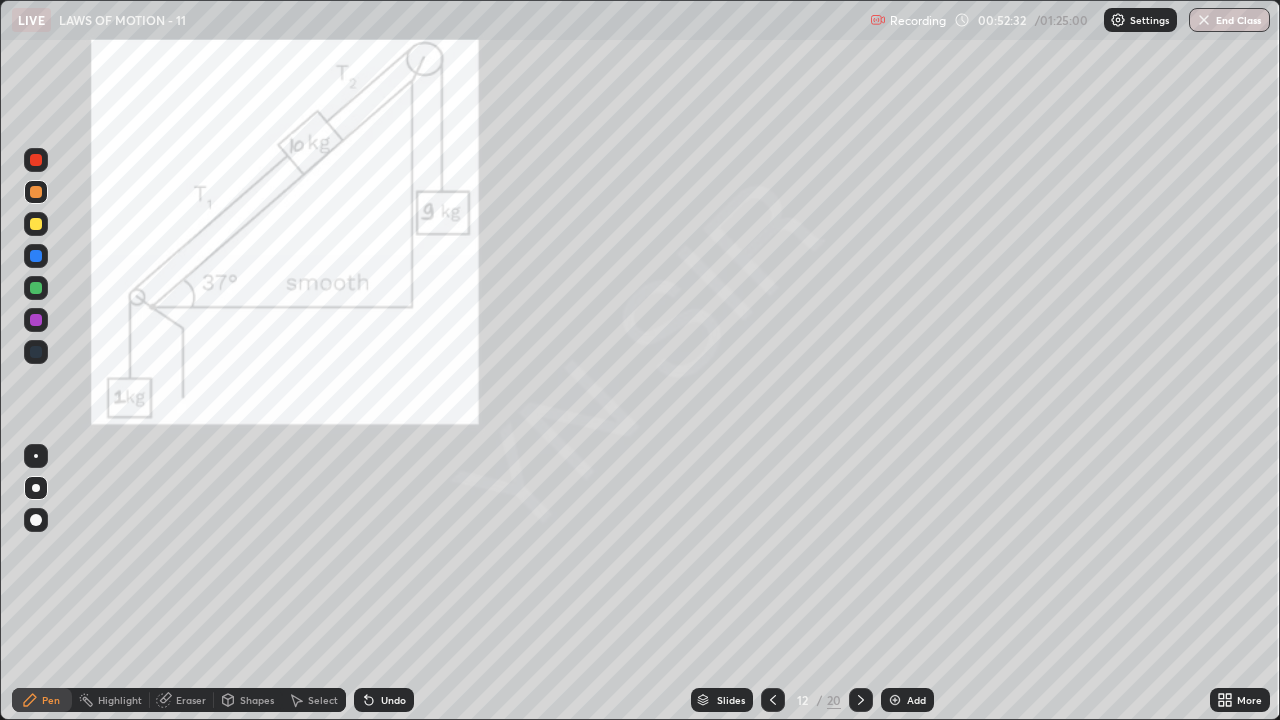 click on "Highlight" at bounding box center (120, 700) 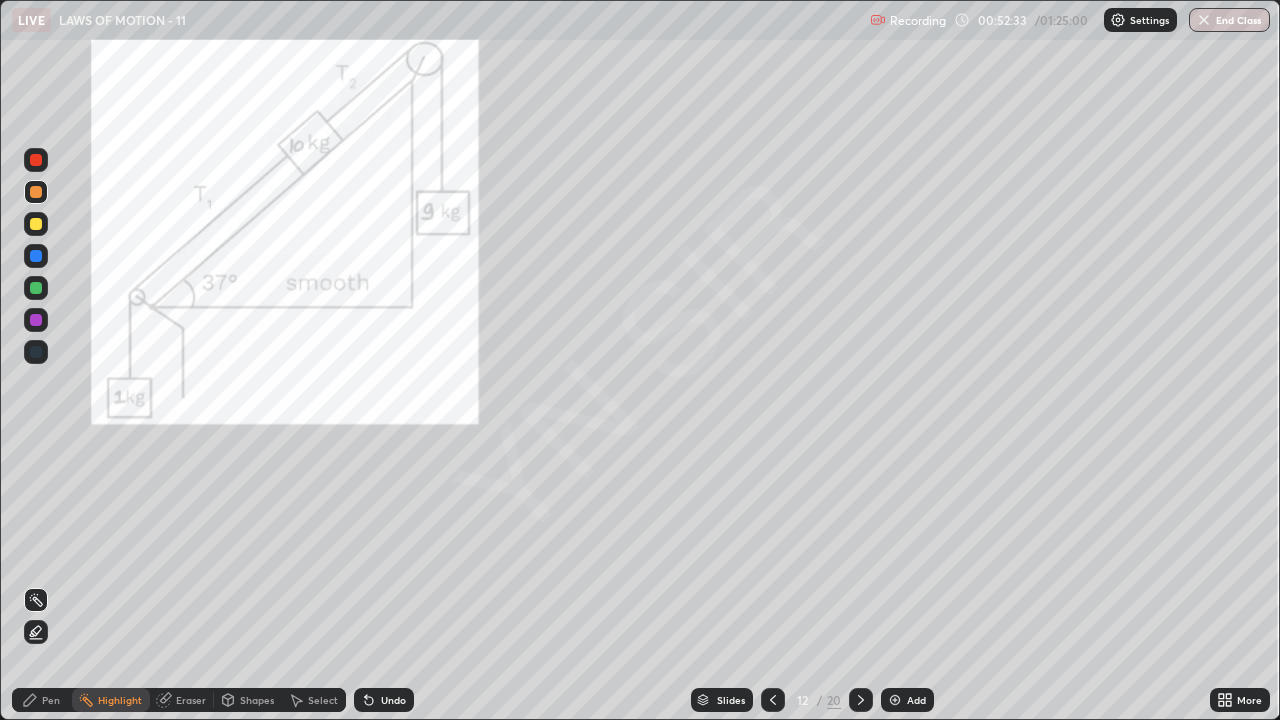 click at bounding box center (36, 632) 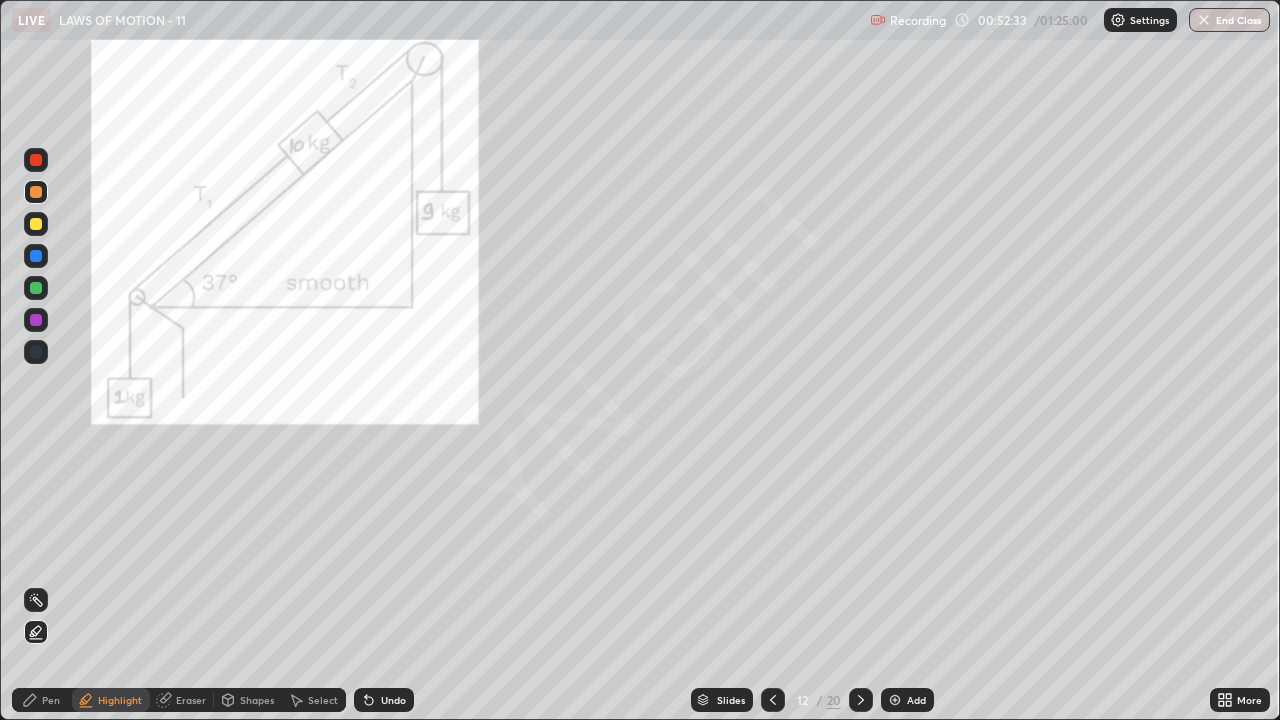 click at bounding box center [36, 288] 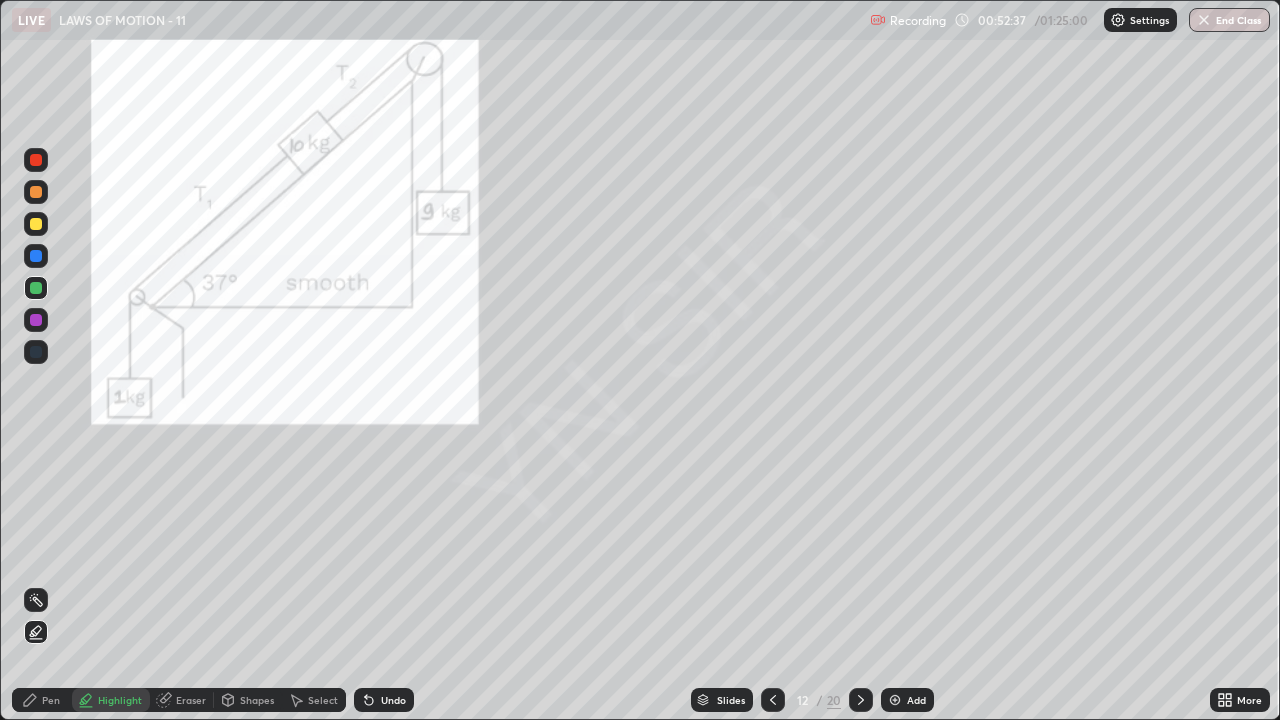 click on "Pen" at bounding box center [51, 700] 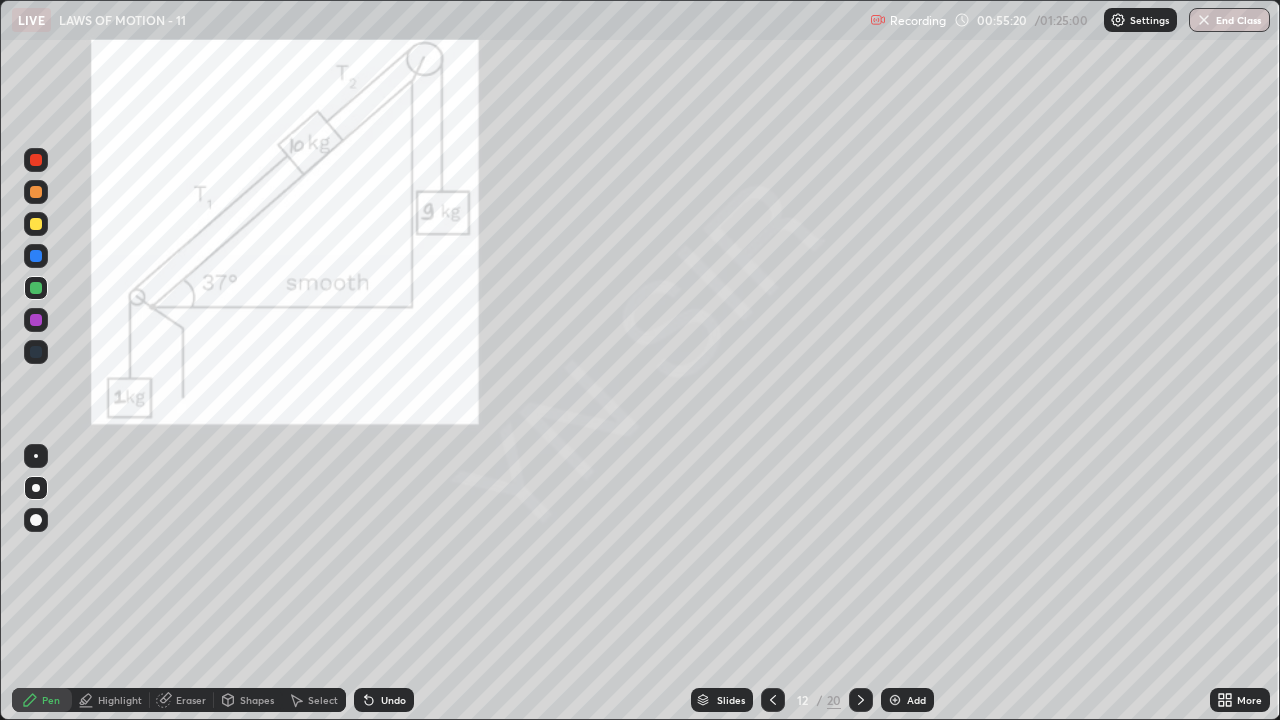 click 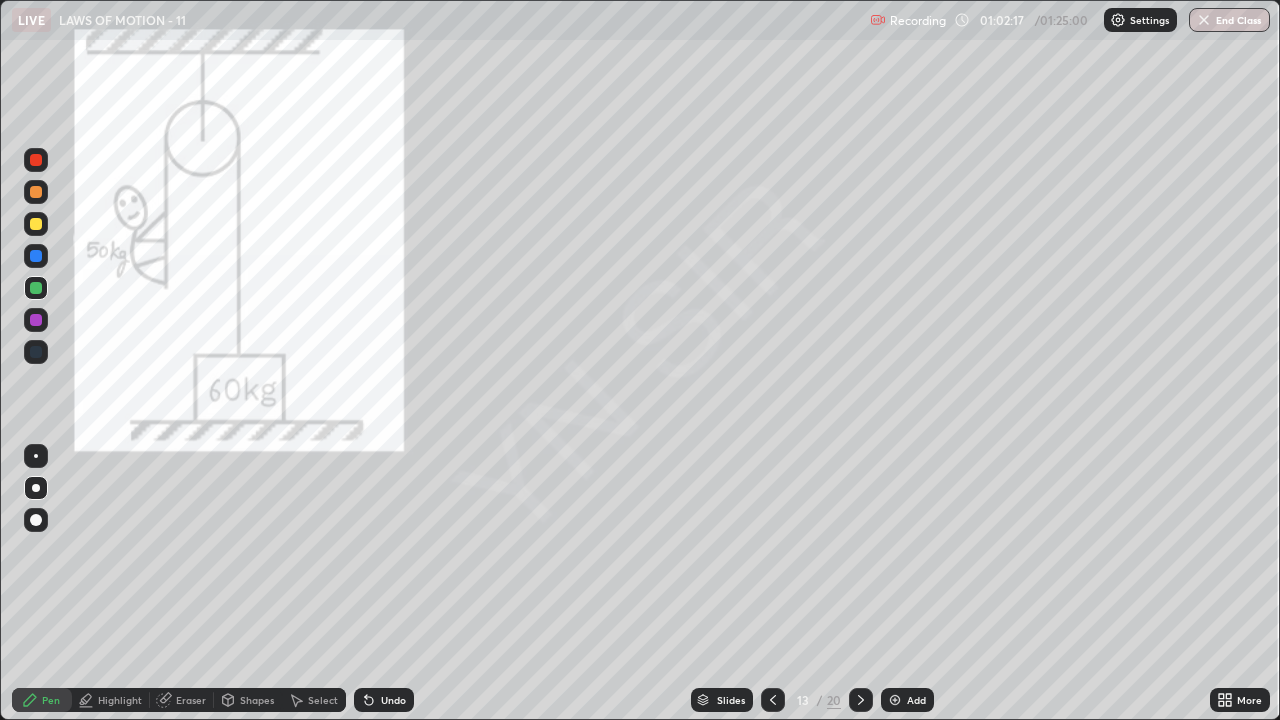 click on "Eraser" at bounding box center (191, 700) 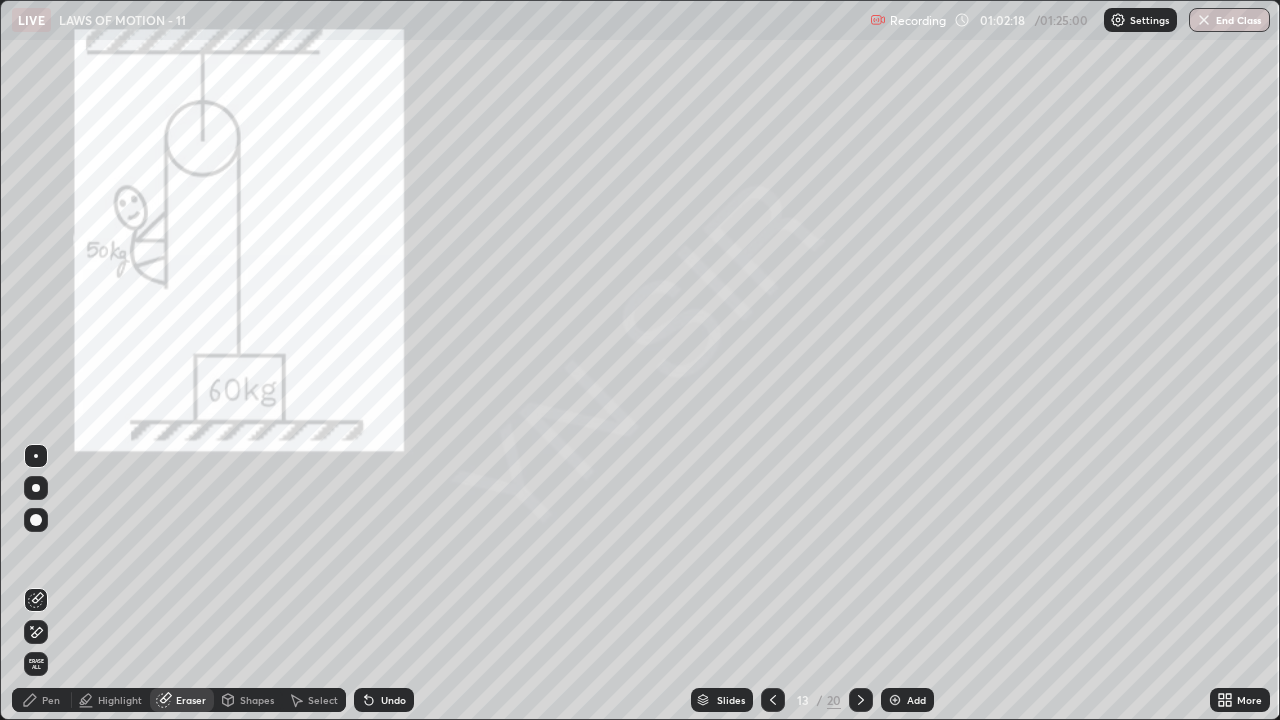 click 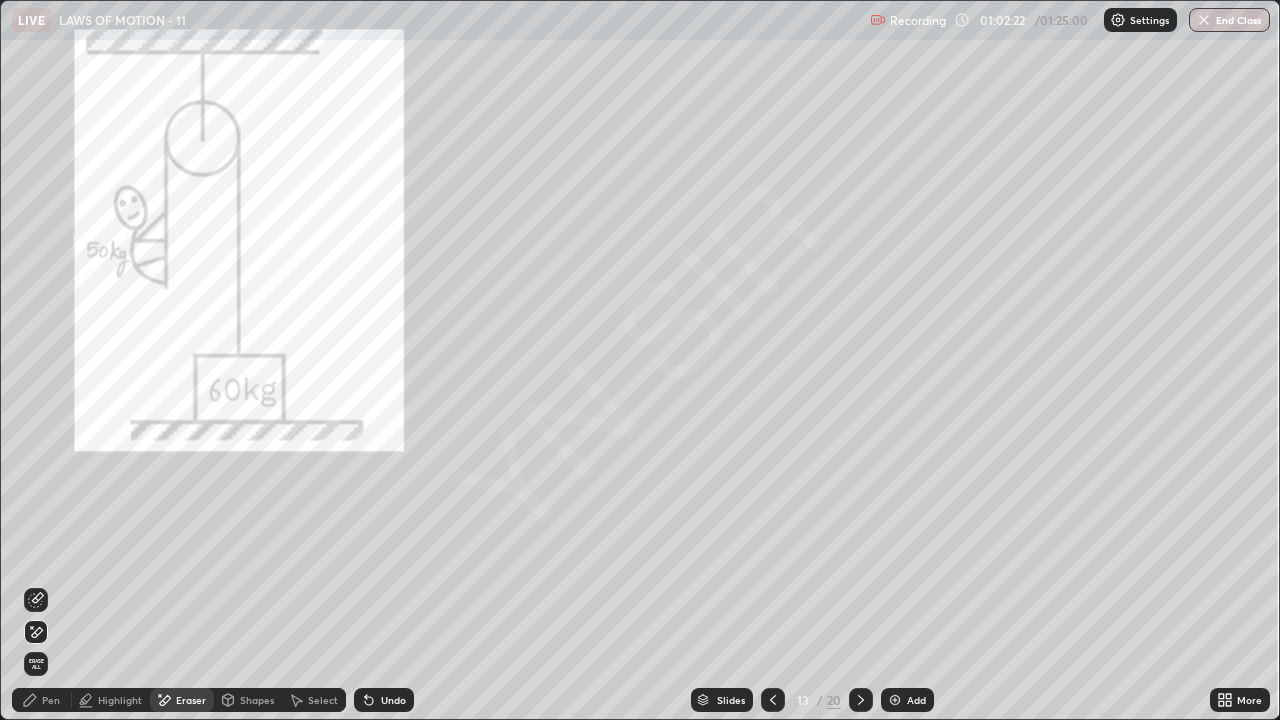 click on "Pen" at bounding box center [42, 700] 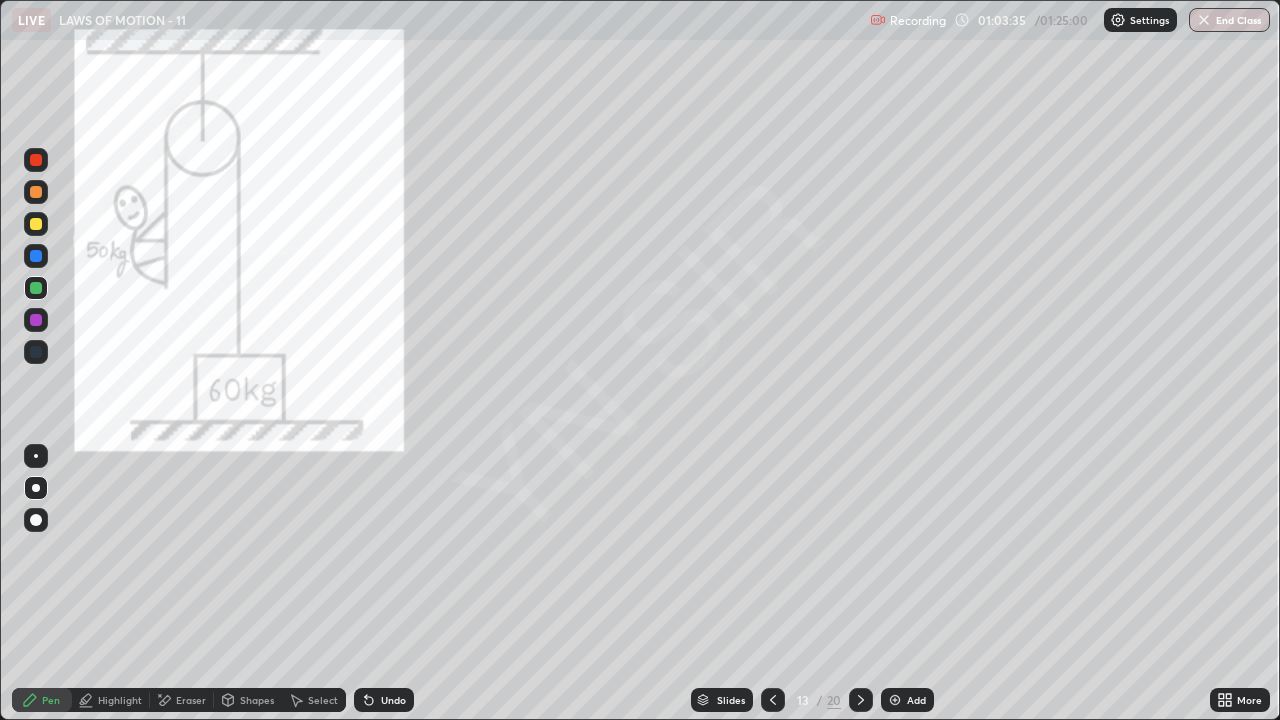click on "Select" at bounding box center [314, 700] 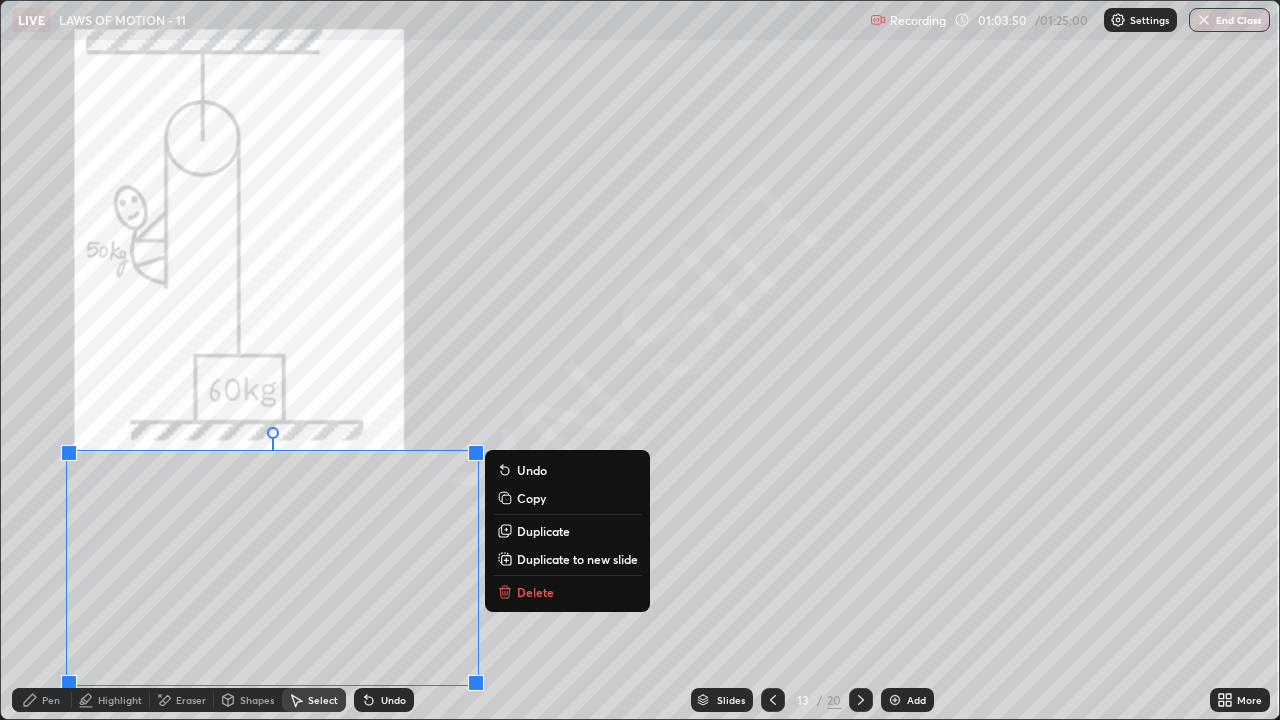 click on "0 ° Undo Copy Duplicate Duplicate to new slide Delete" at bounding box center [640, 360] 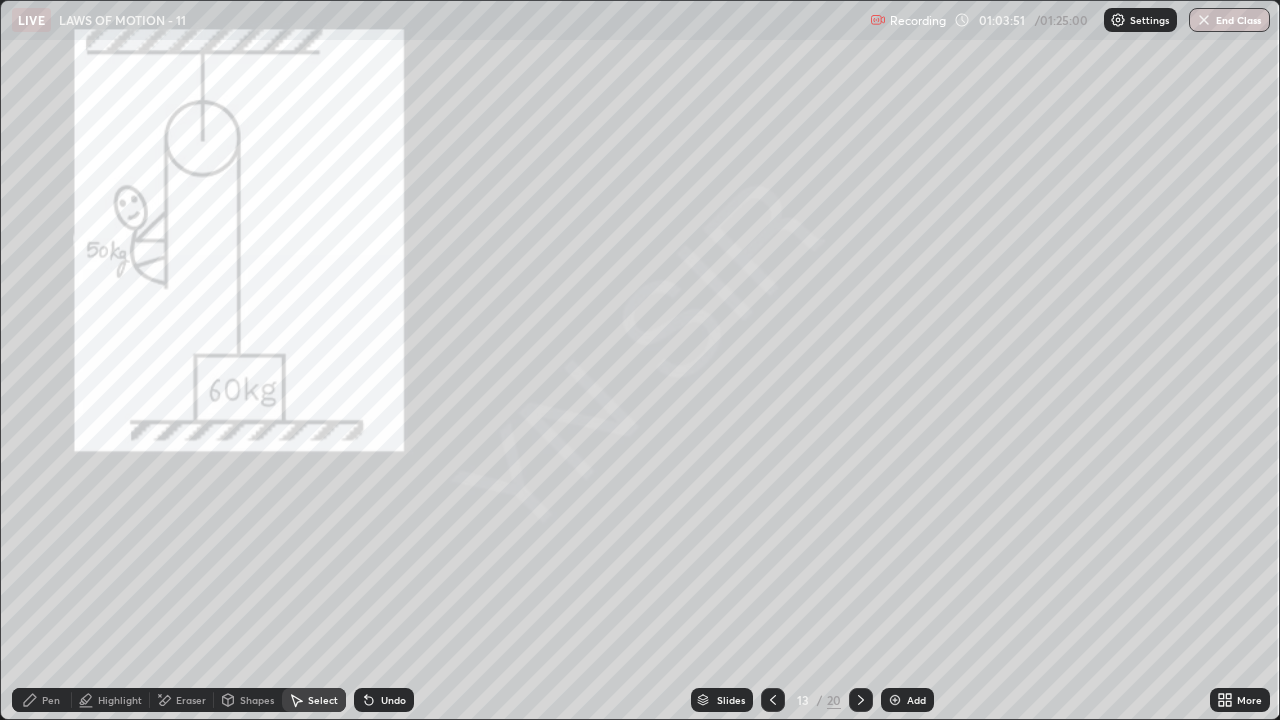click on "Pen" at bounding box center (51, 700) 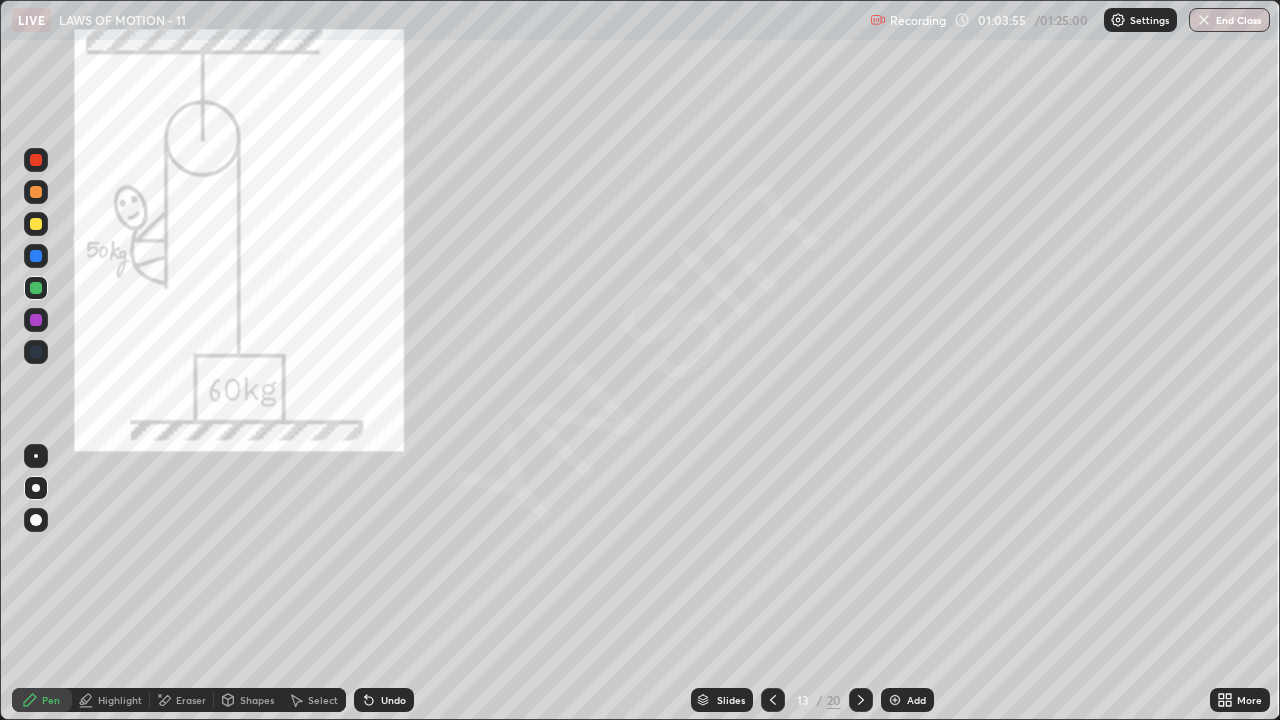 click on "Undo" at bounding box center (393, 700) 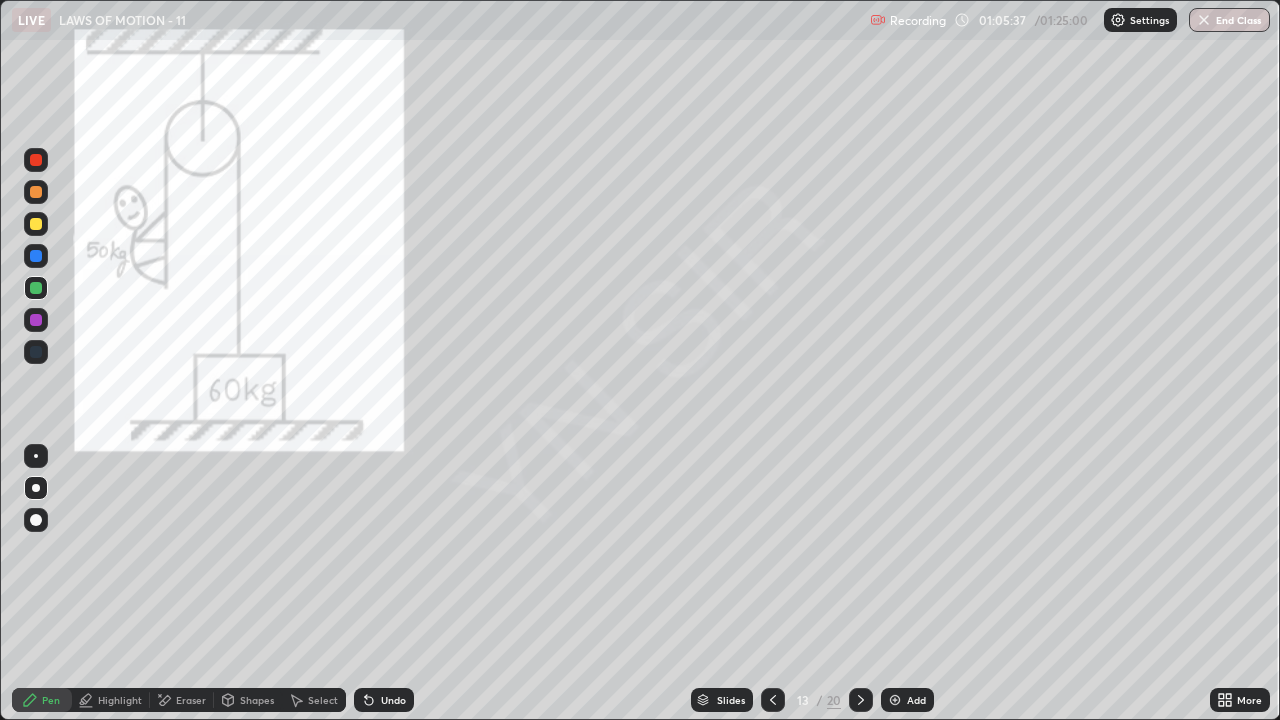 click at bounding box center (895, 700) 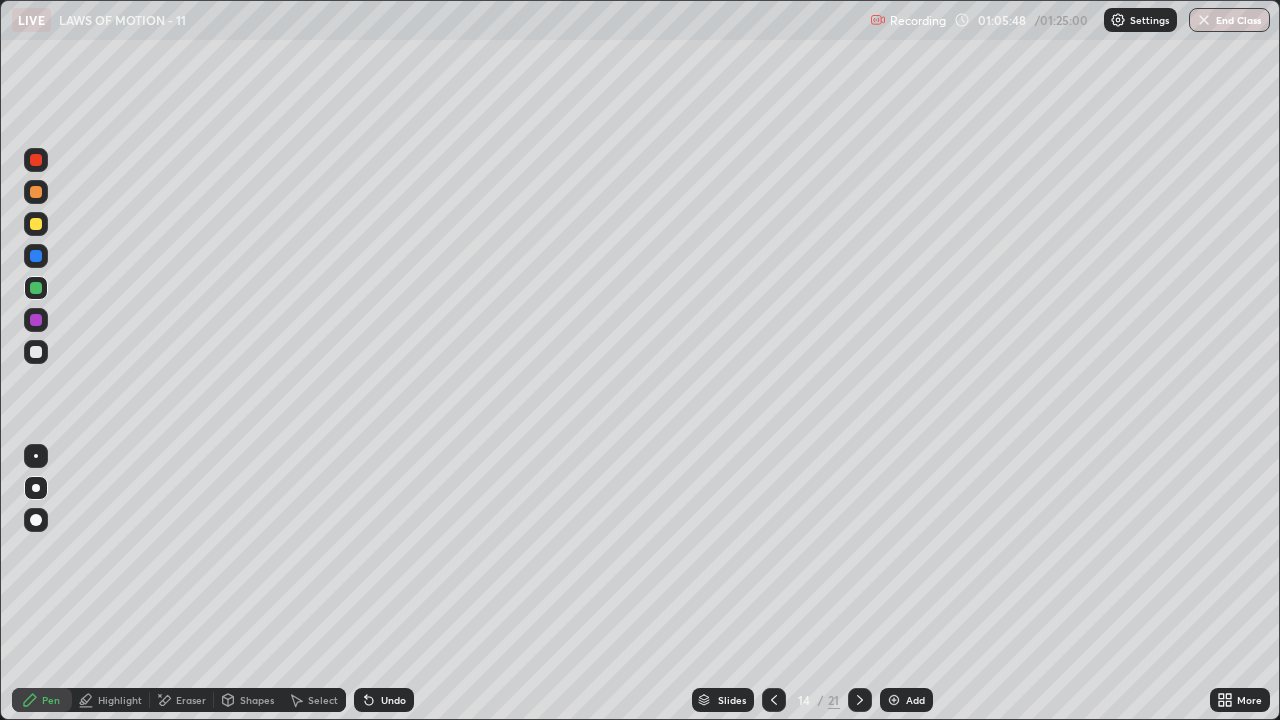 click at bounding box center (36, 352) 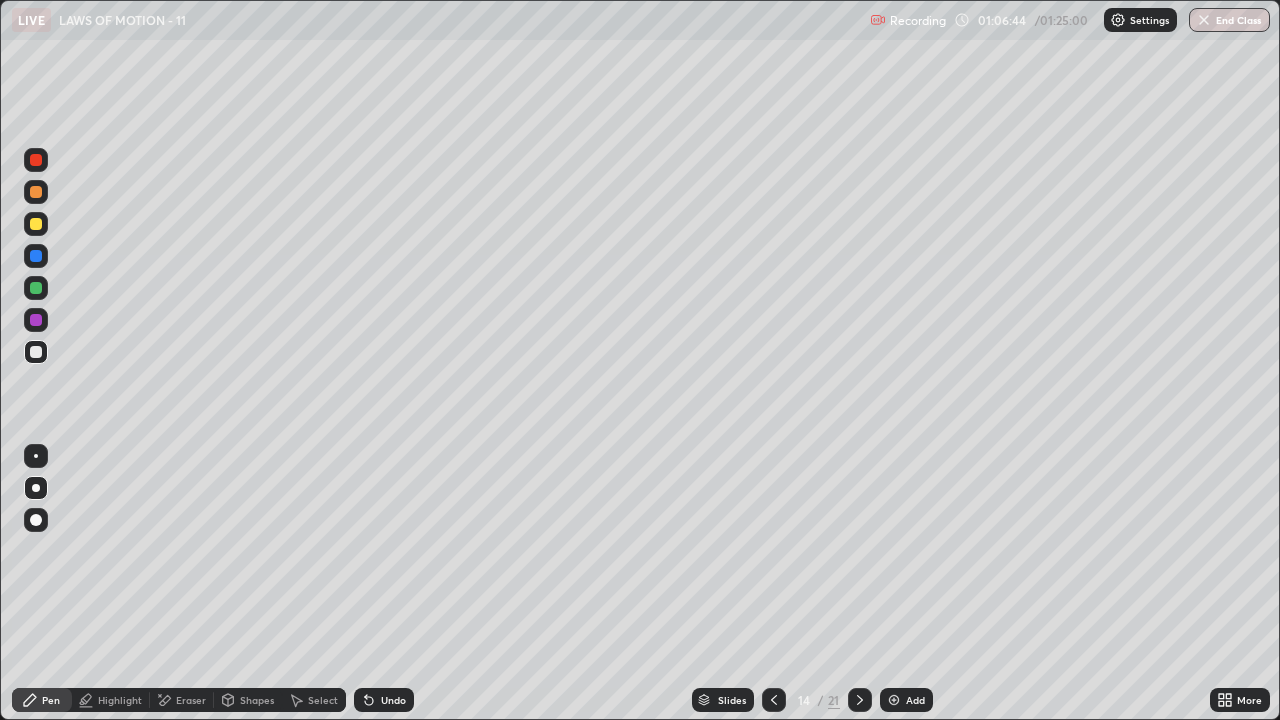 click on "Select" at bounding box center (314, 700) 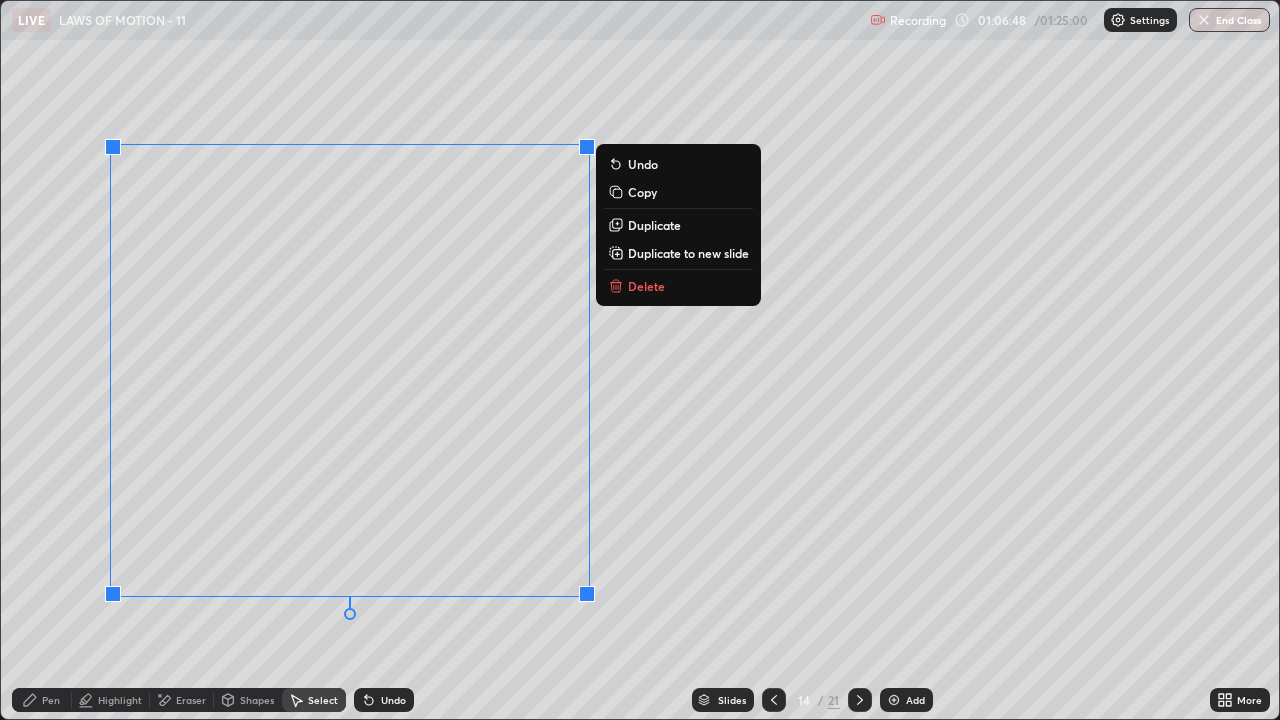click on "0 ° Undo Copy Duplicate Duplicate to new slide Delete" at bounding box center (640, 360) 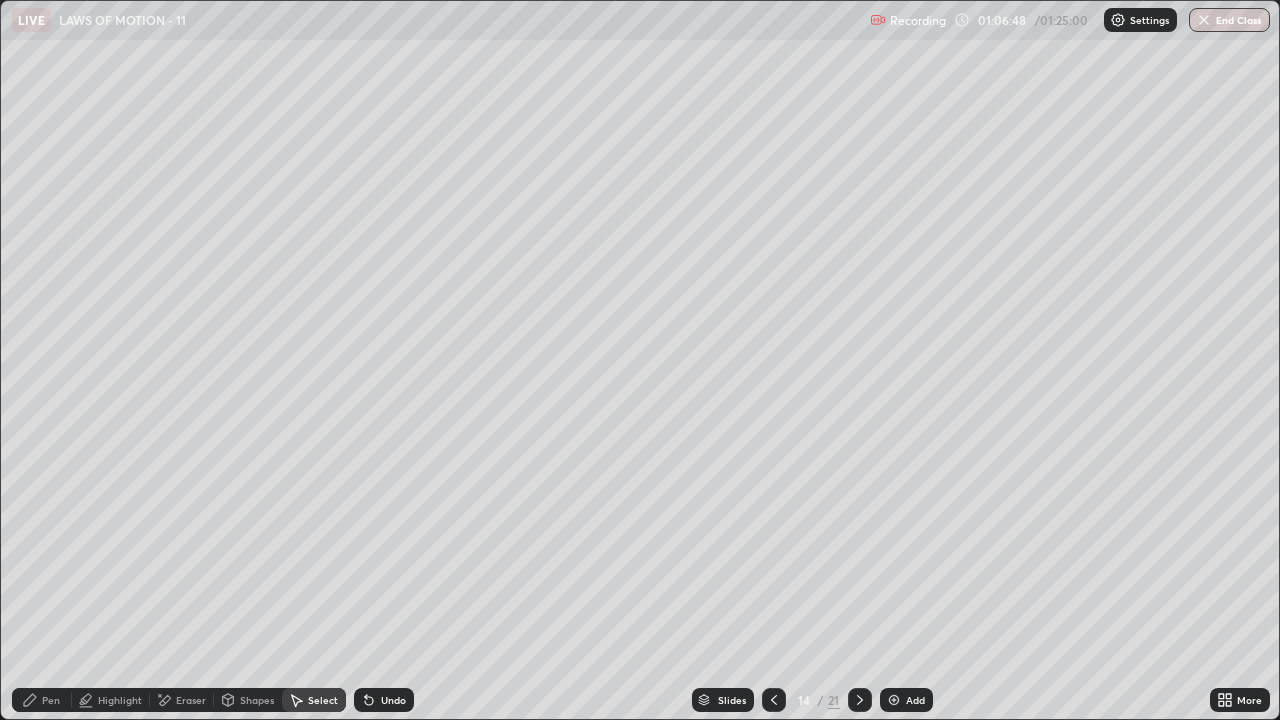 click on "Pen" at bounding box center [51, 700] 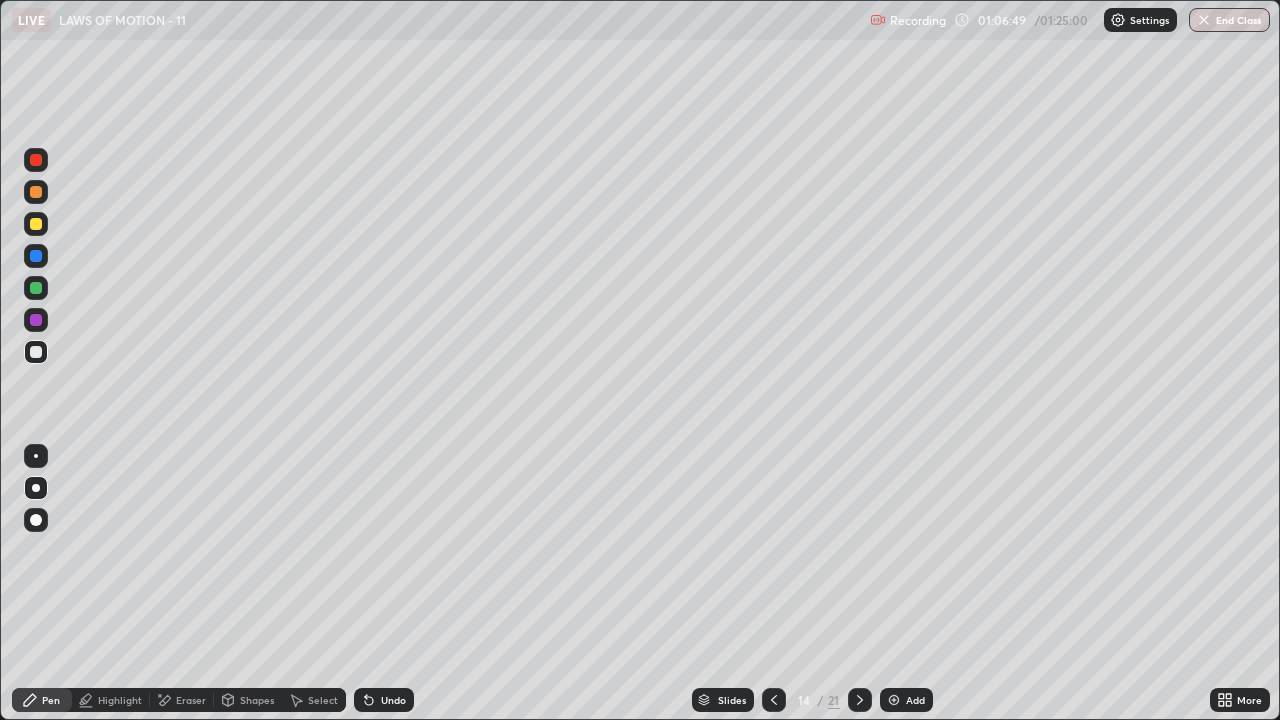 click at bounding box center [36, 224] 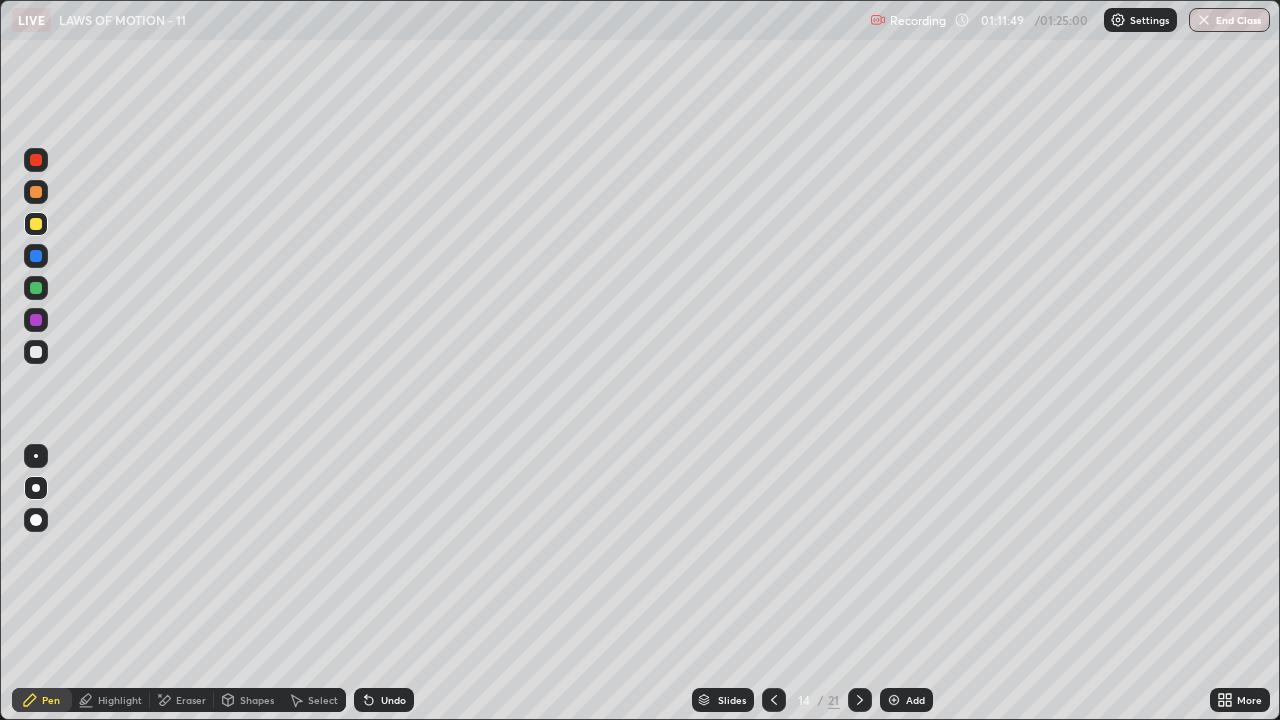 click at bounding box center [36, 288] 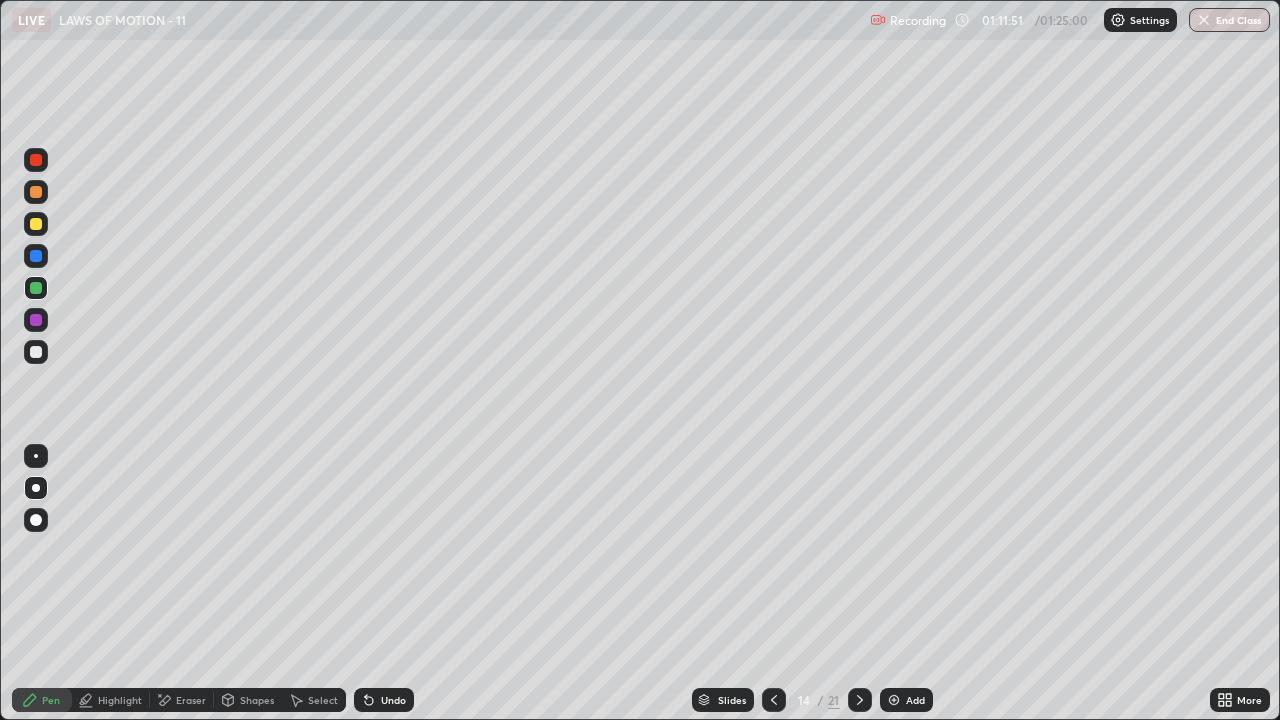 click on "Select" at bounding box center [314, 700] 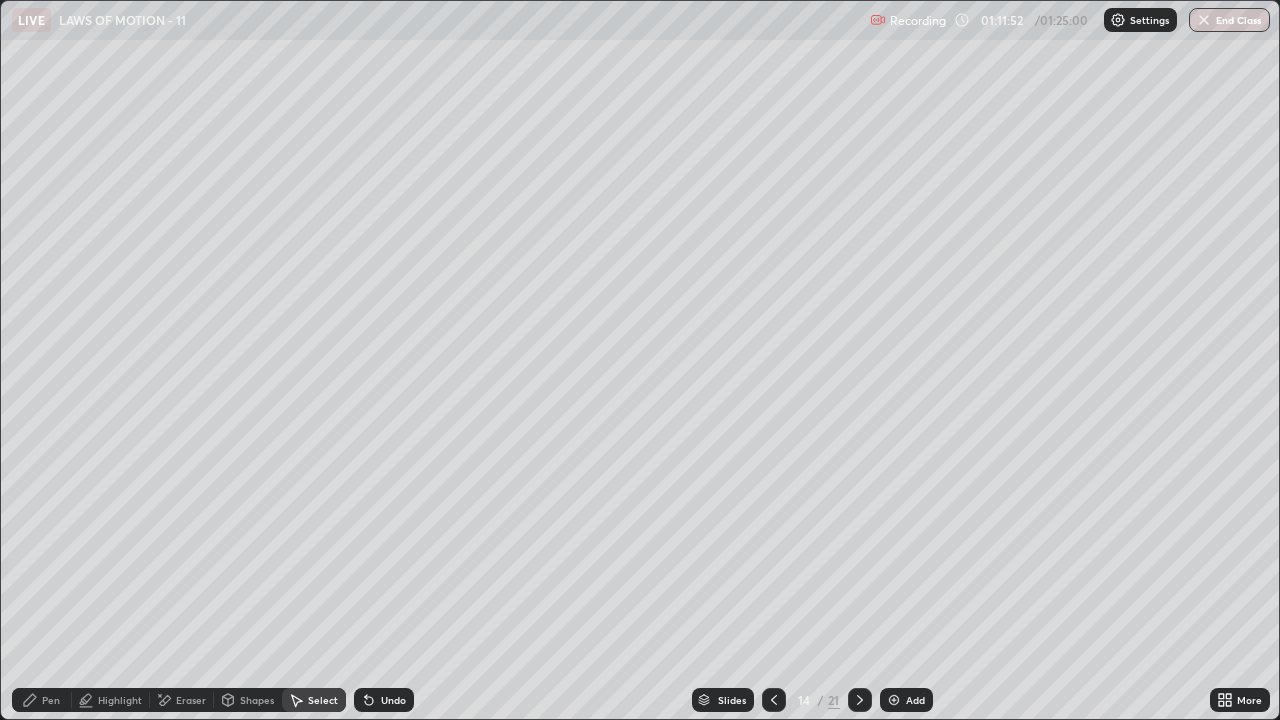 click on "Pen" at bounding box center (51, 700) 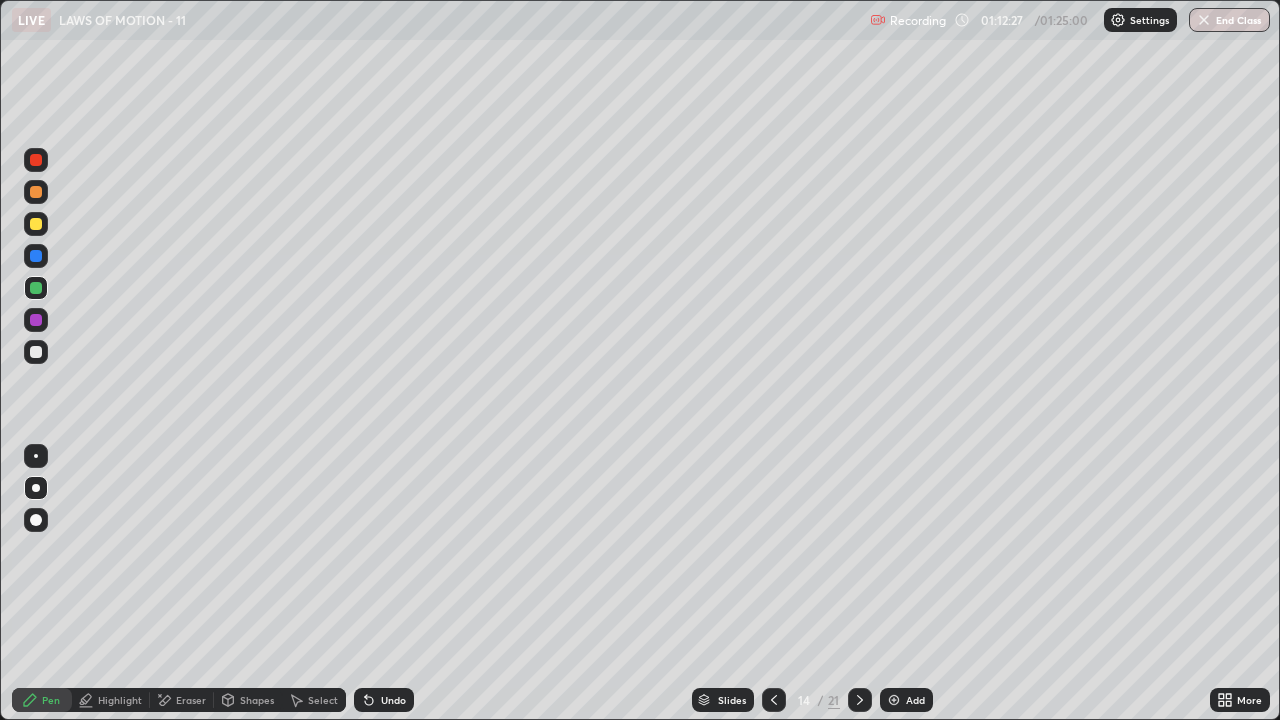 click on "Highlight" at bounding box center (120, 700) 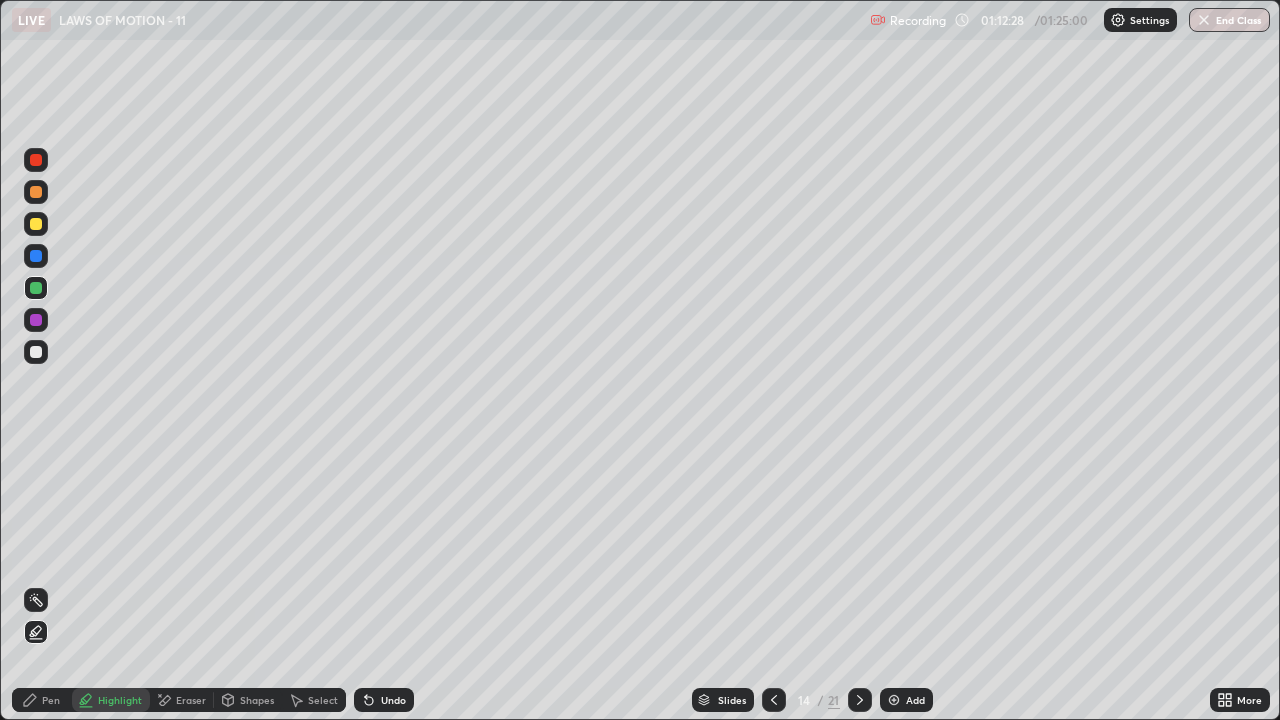 click 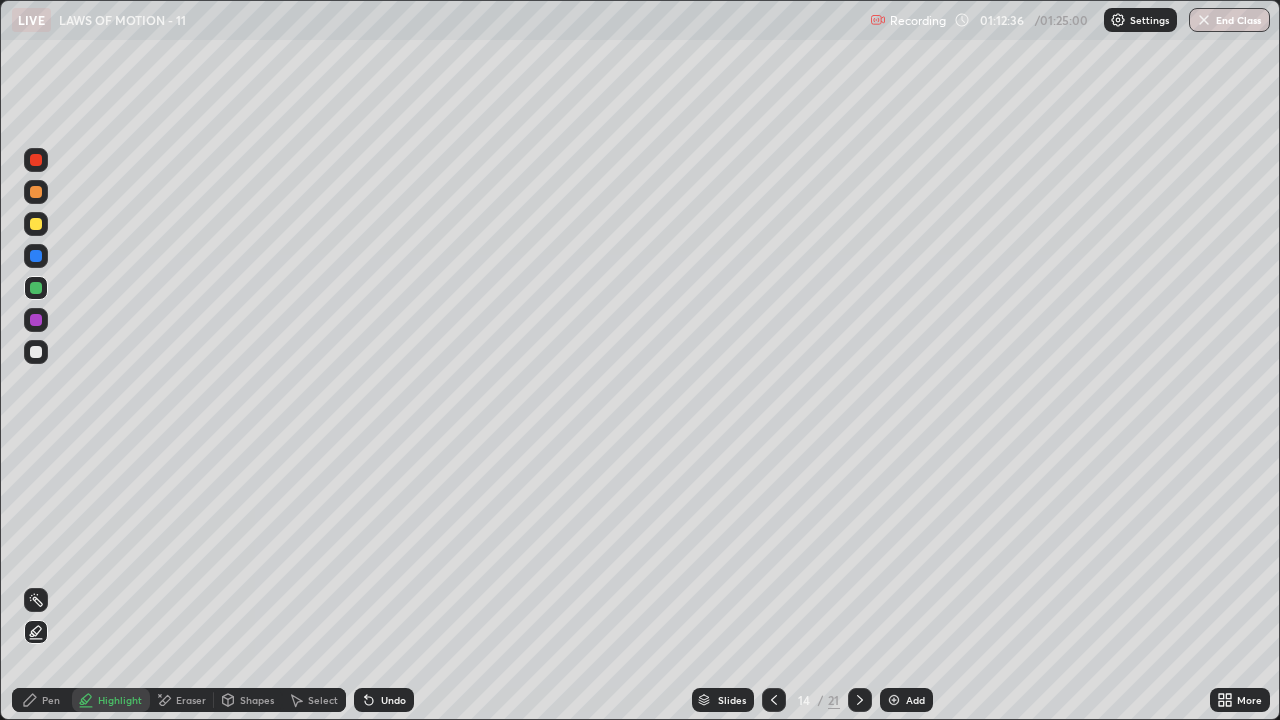 click on "Pen" at bounding box center (42, 700) 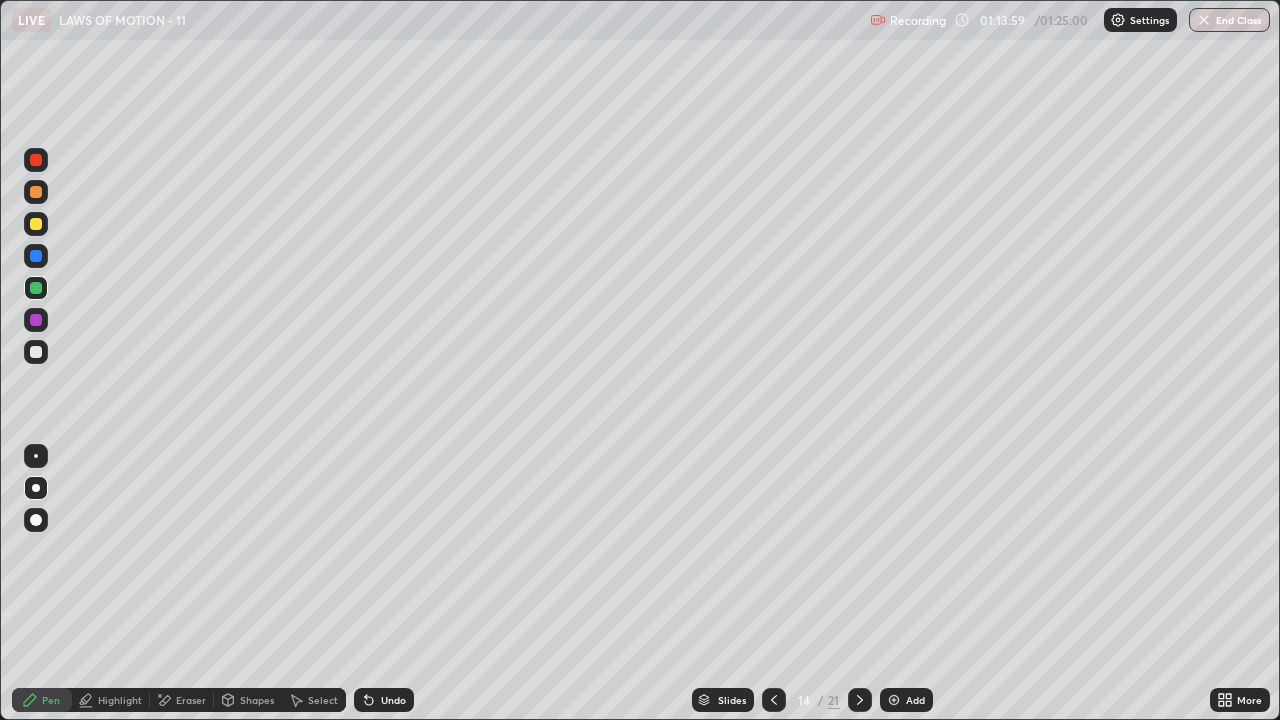 click on "Eraser" at bounding box center [191, 700] 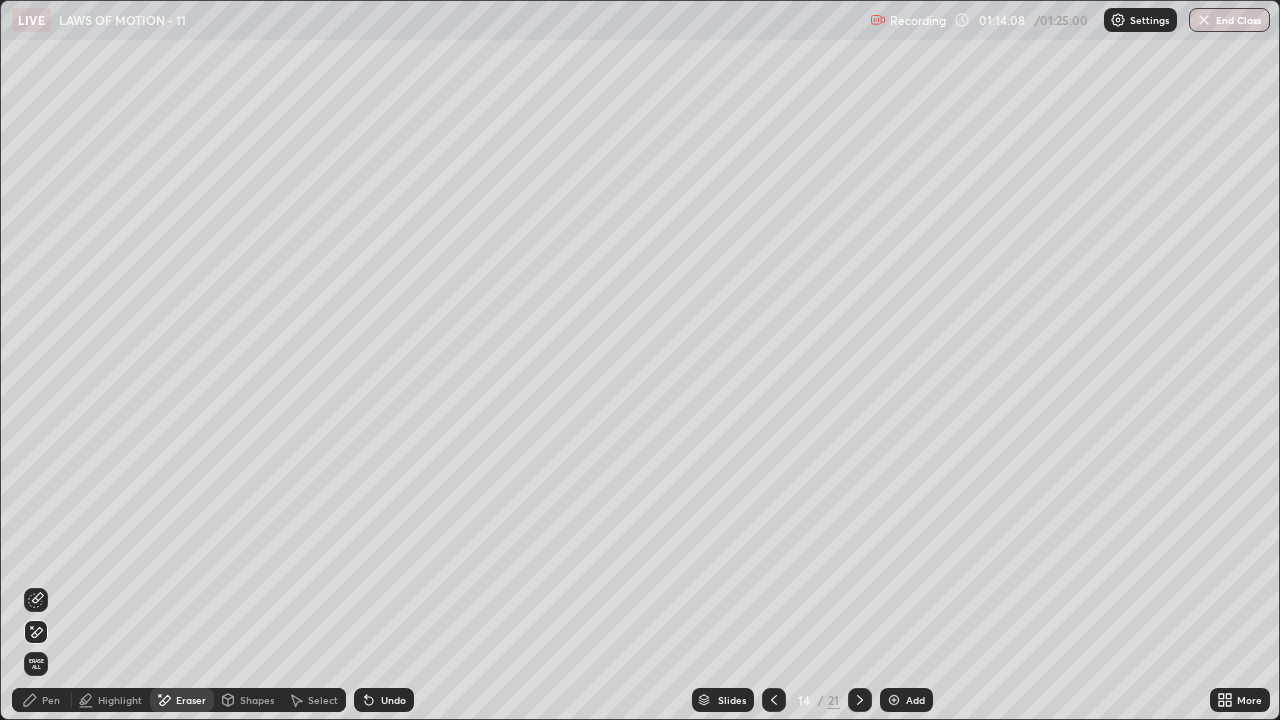 click on "Select" at bounding box center (323, 700) 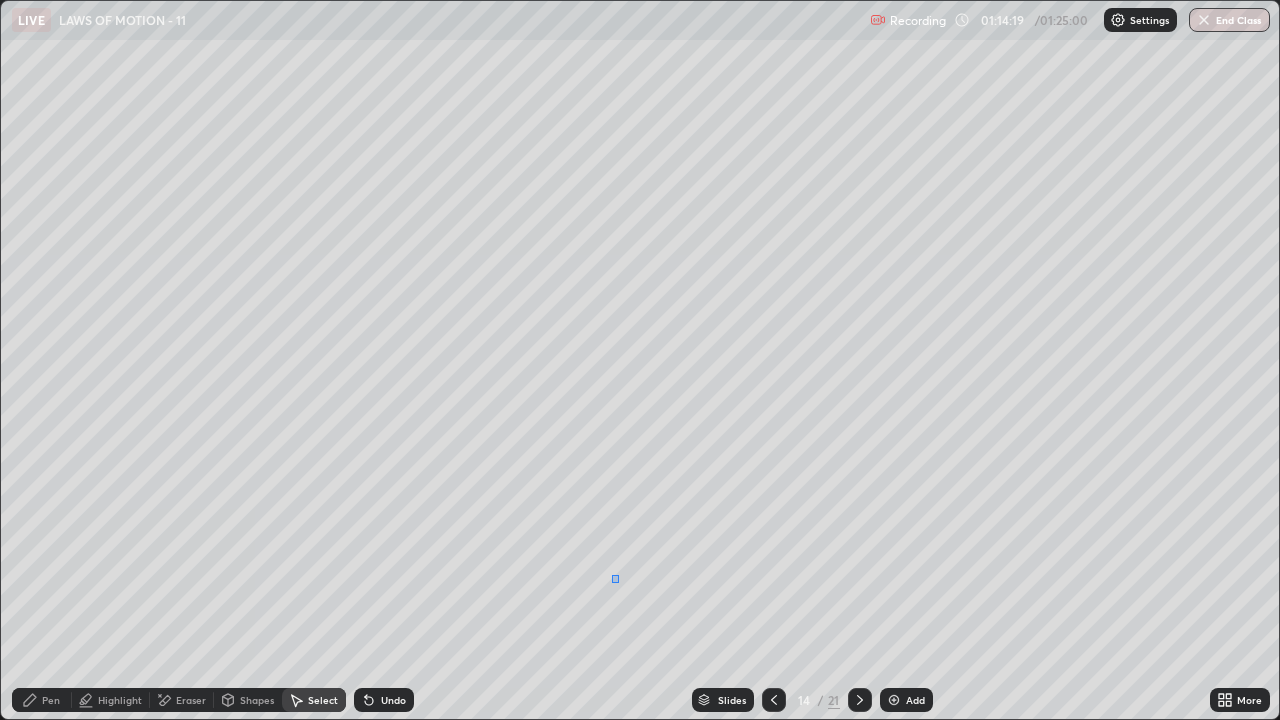 click on "0 ° Undo Copy Duplicate Duplicate to new slide Delete" at bounding box center [640, 360] 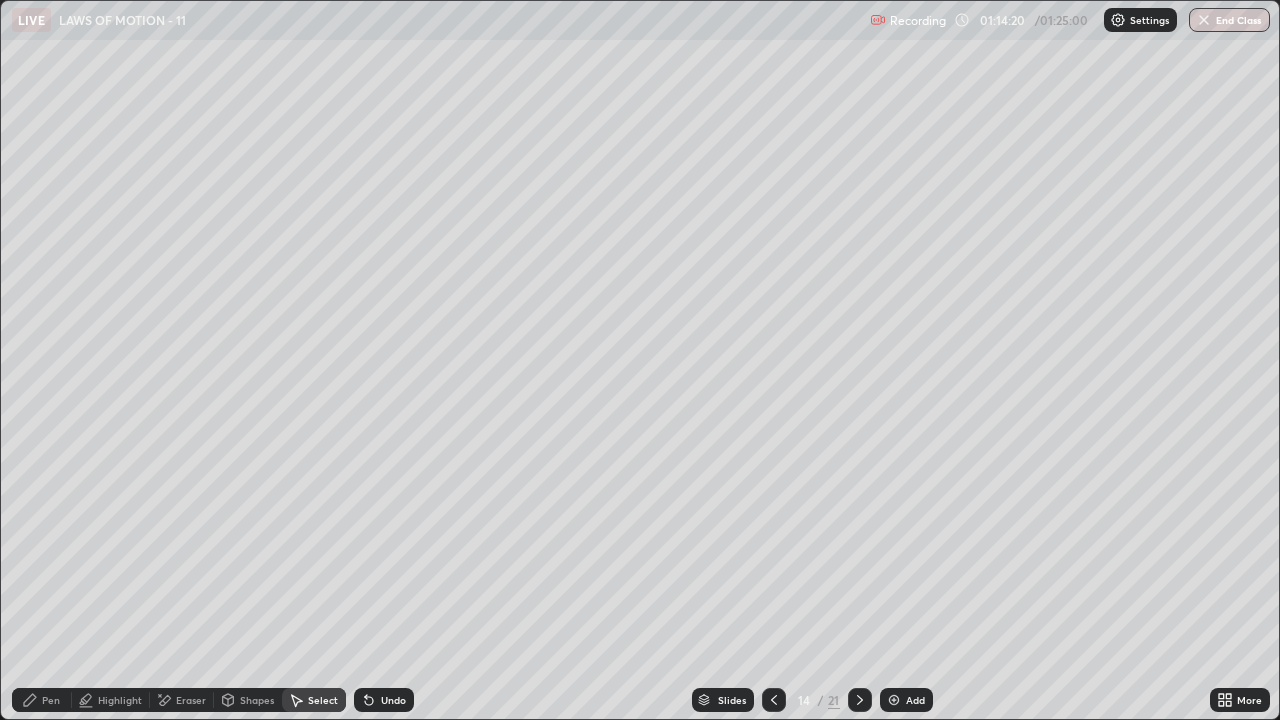 click on "Pen" at bounding box center [51, 700] 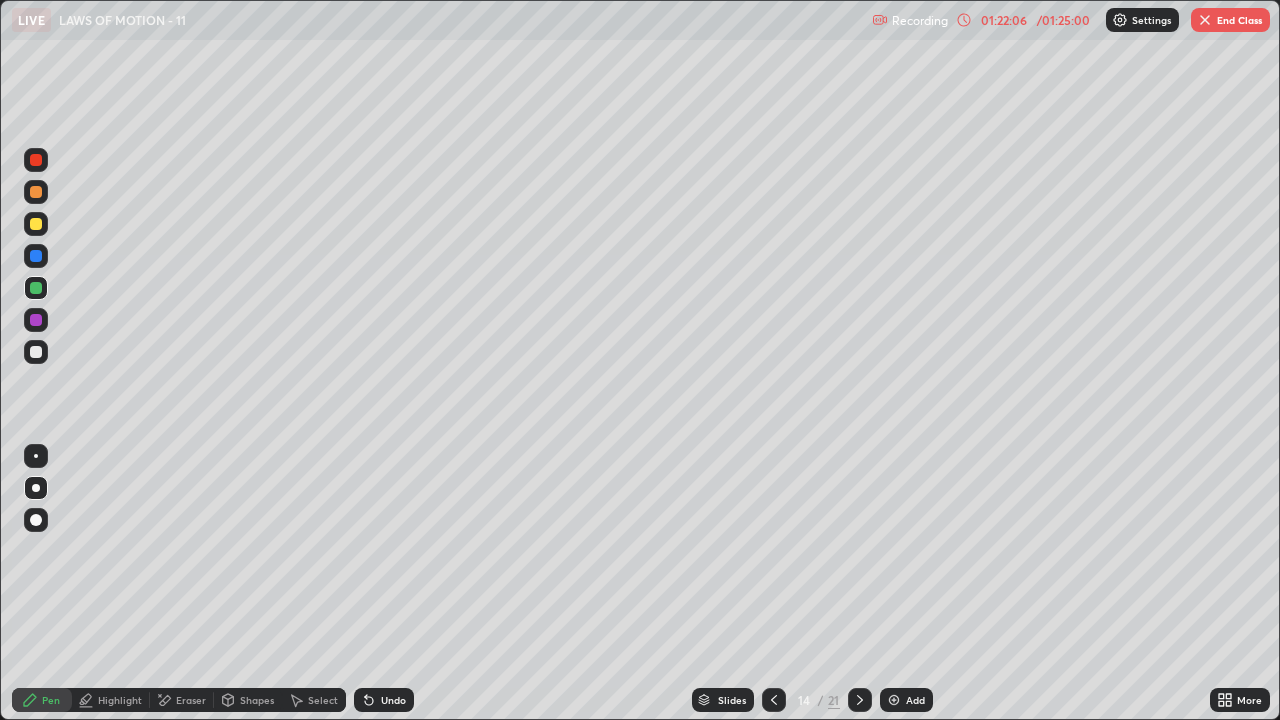click 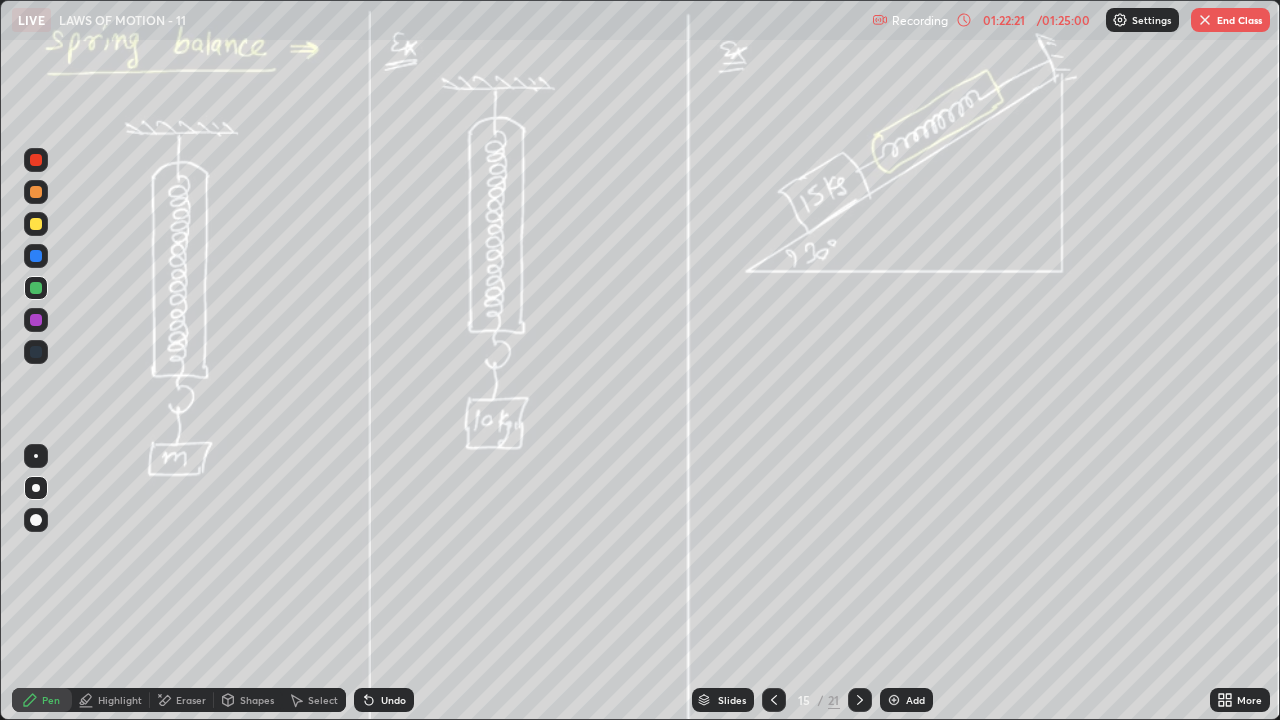 click 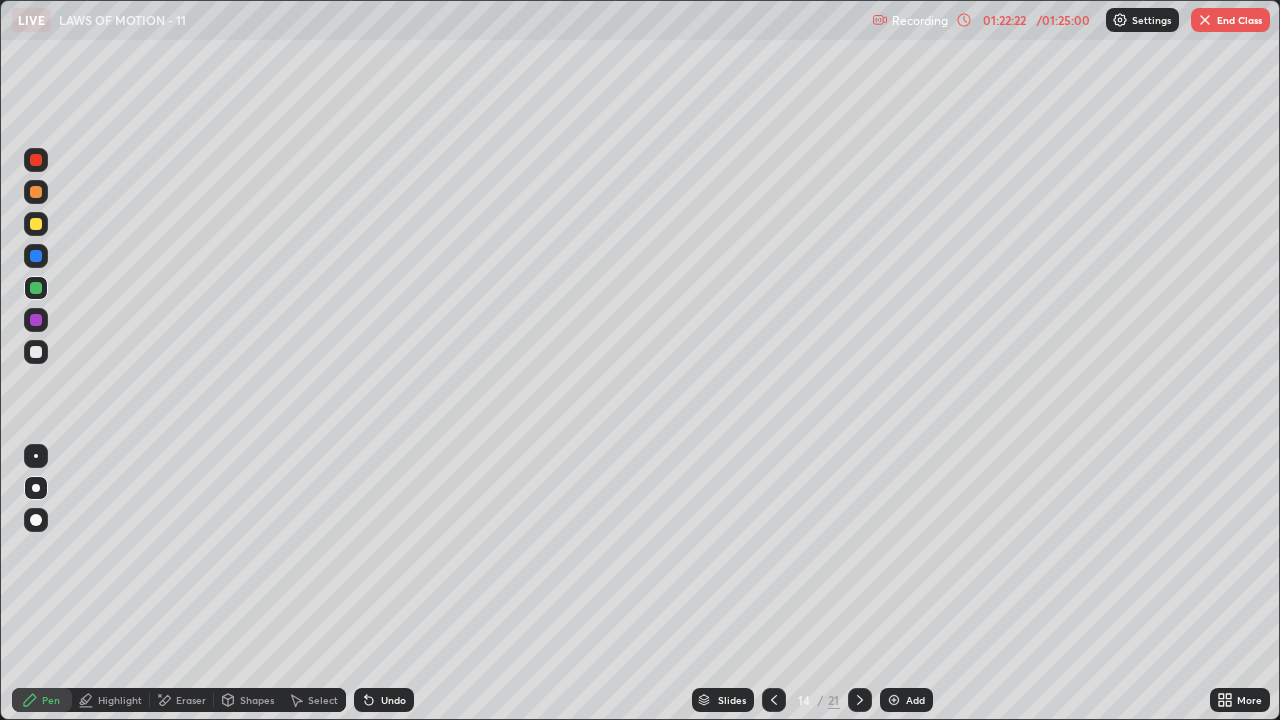 click on "Add" at bounding box center (915, 700) 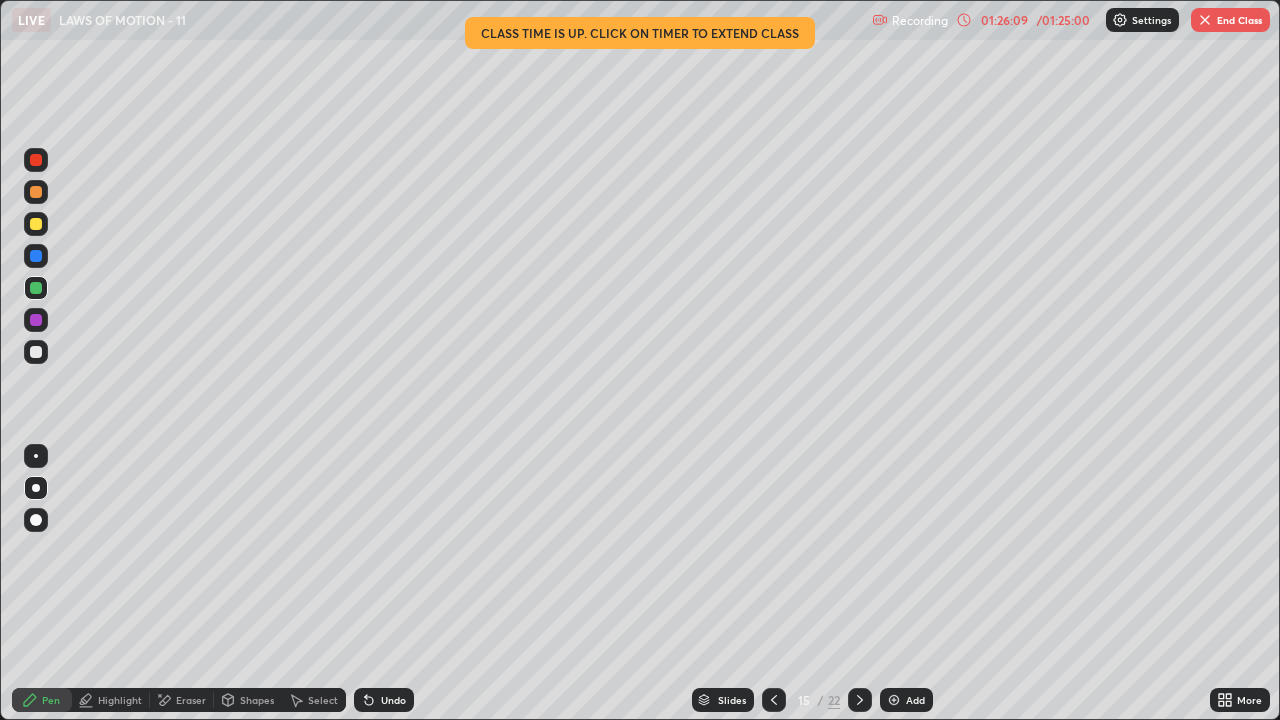 click 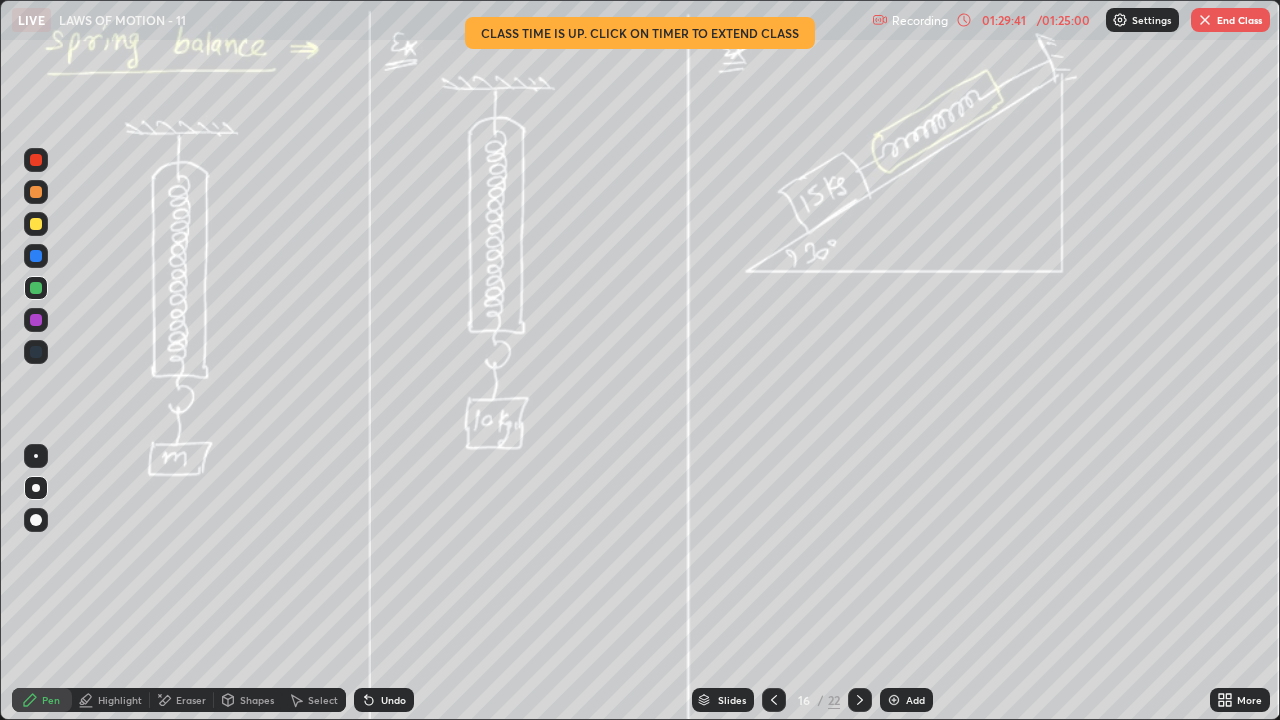 click 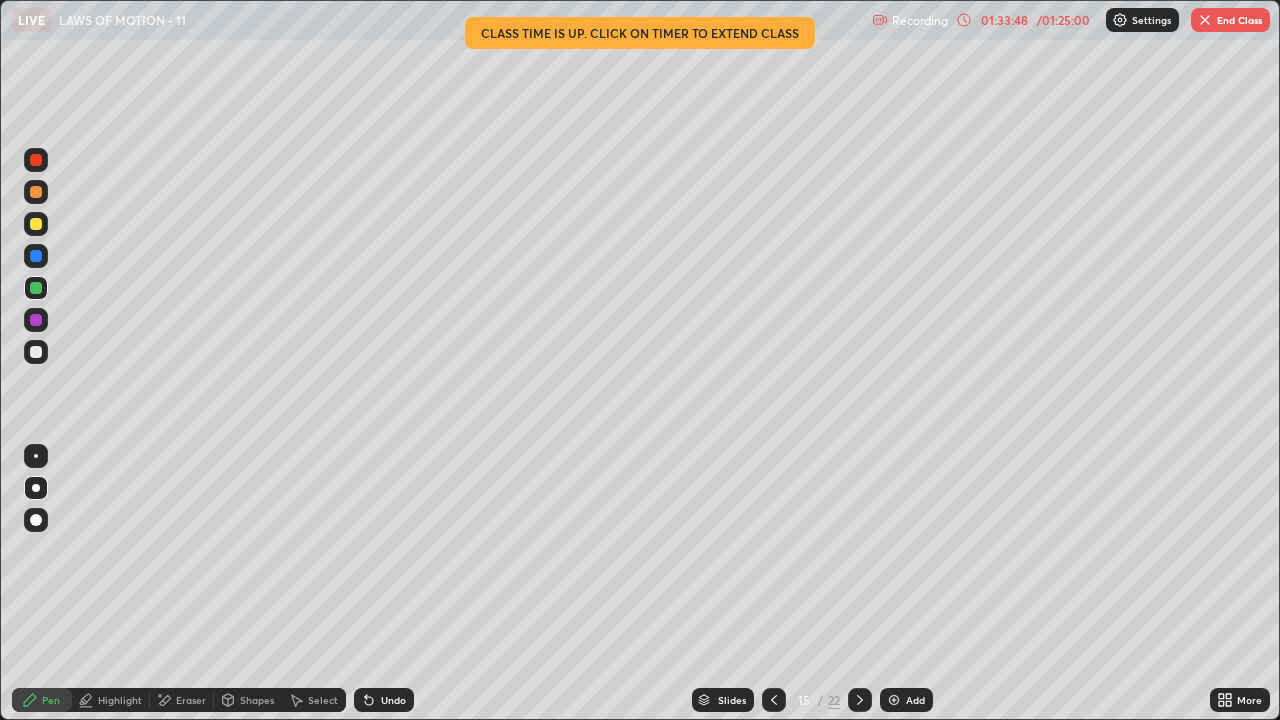 click at bounding box center [1205, 20] 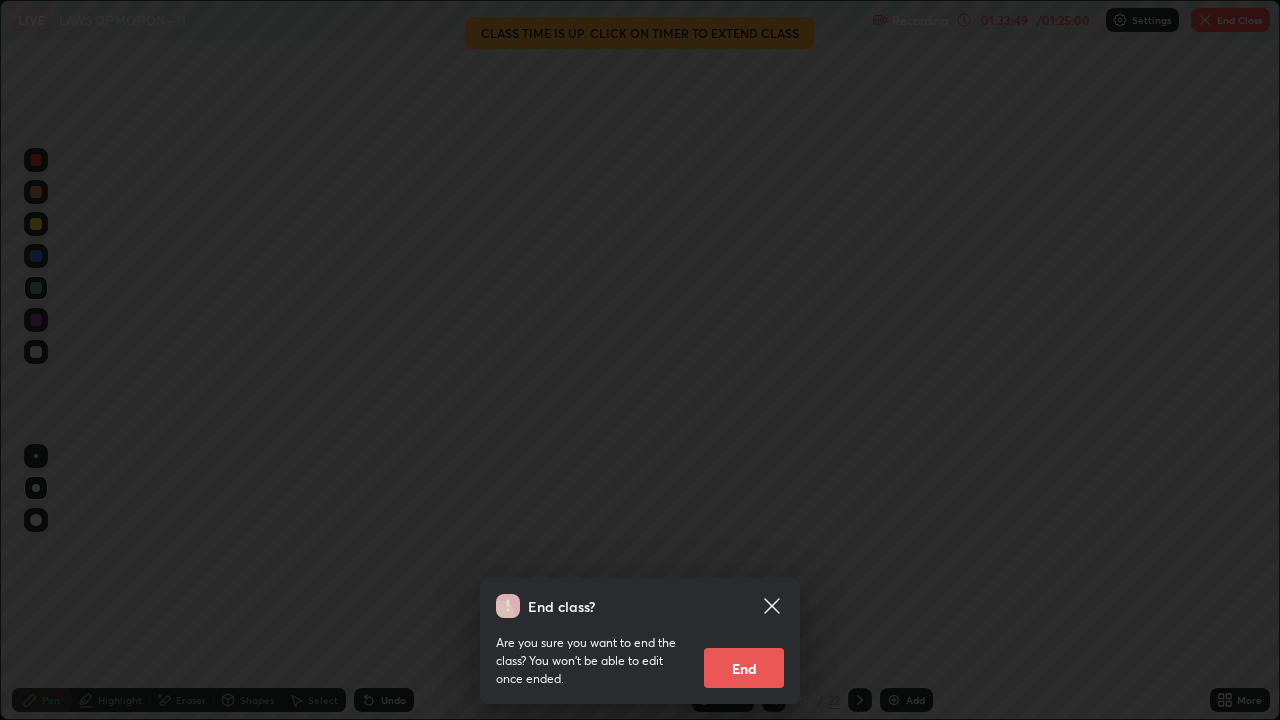 click on "End" at bounding box center (744, 668) 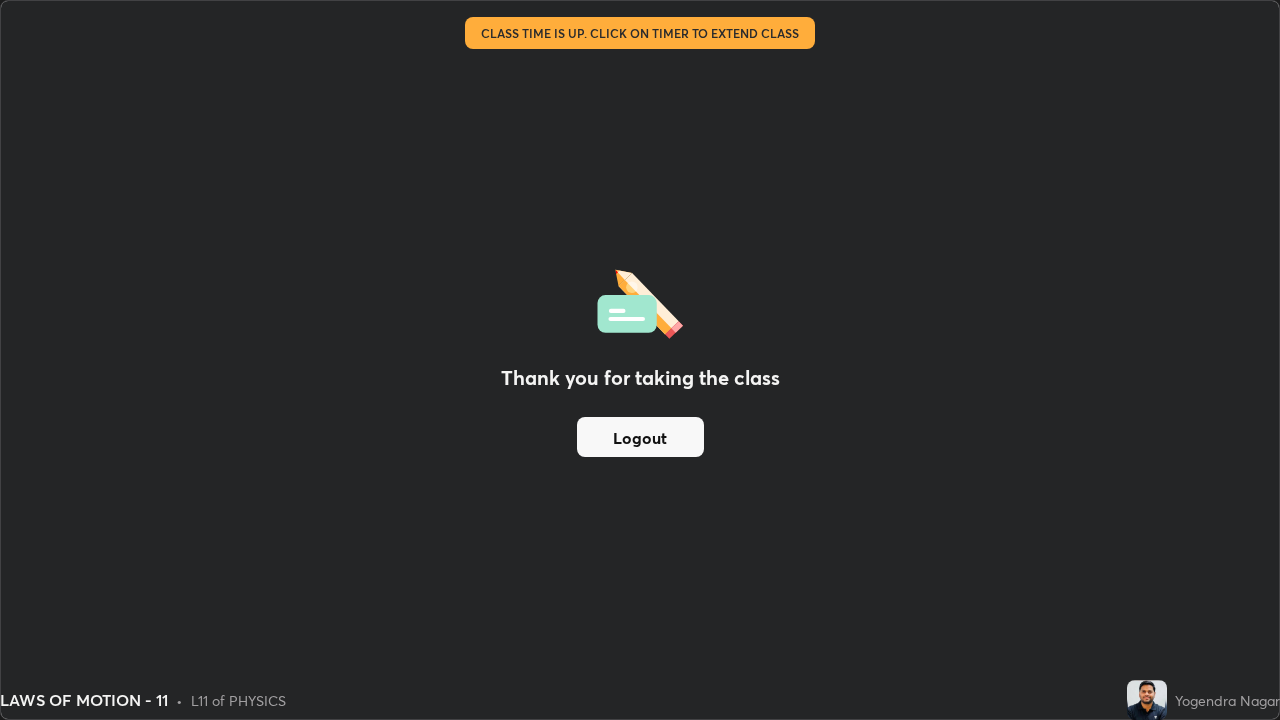 click on "Logout" at bounding box center [640, 437] 